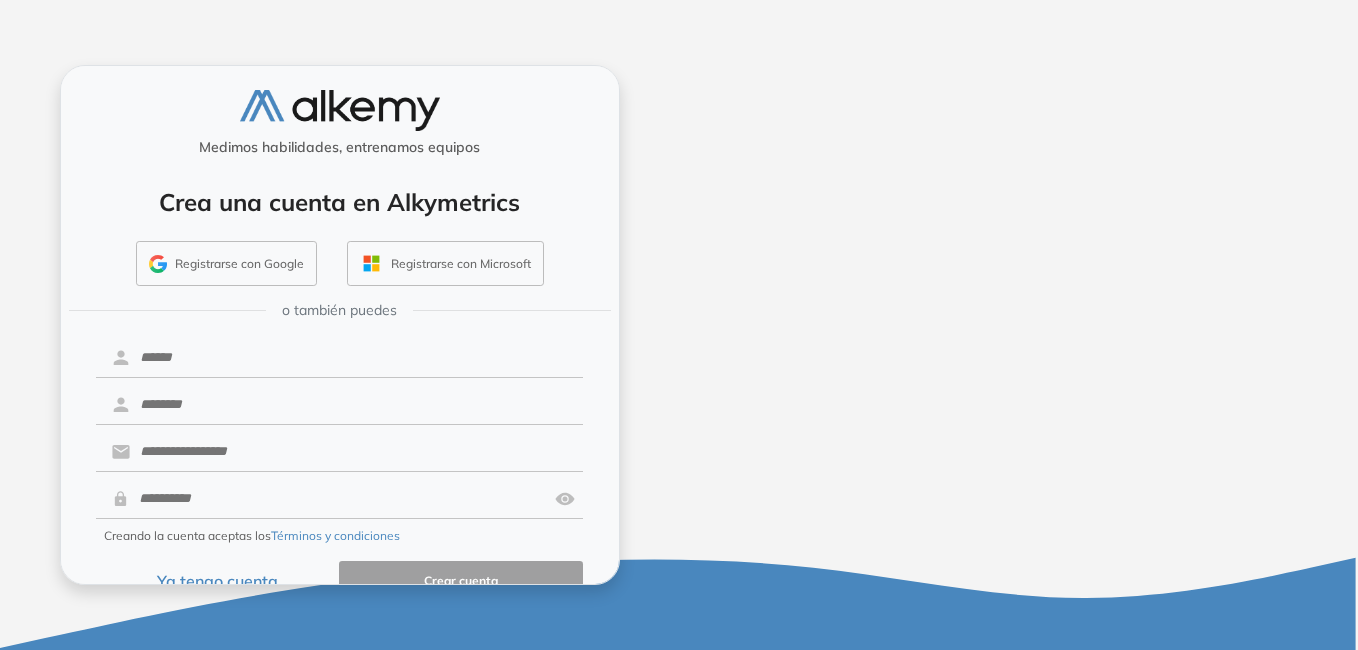 scroll, scrollTop: 0, scrollLeft: 0, axis: both 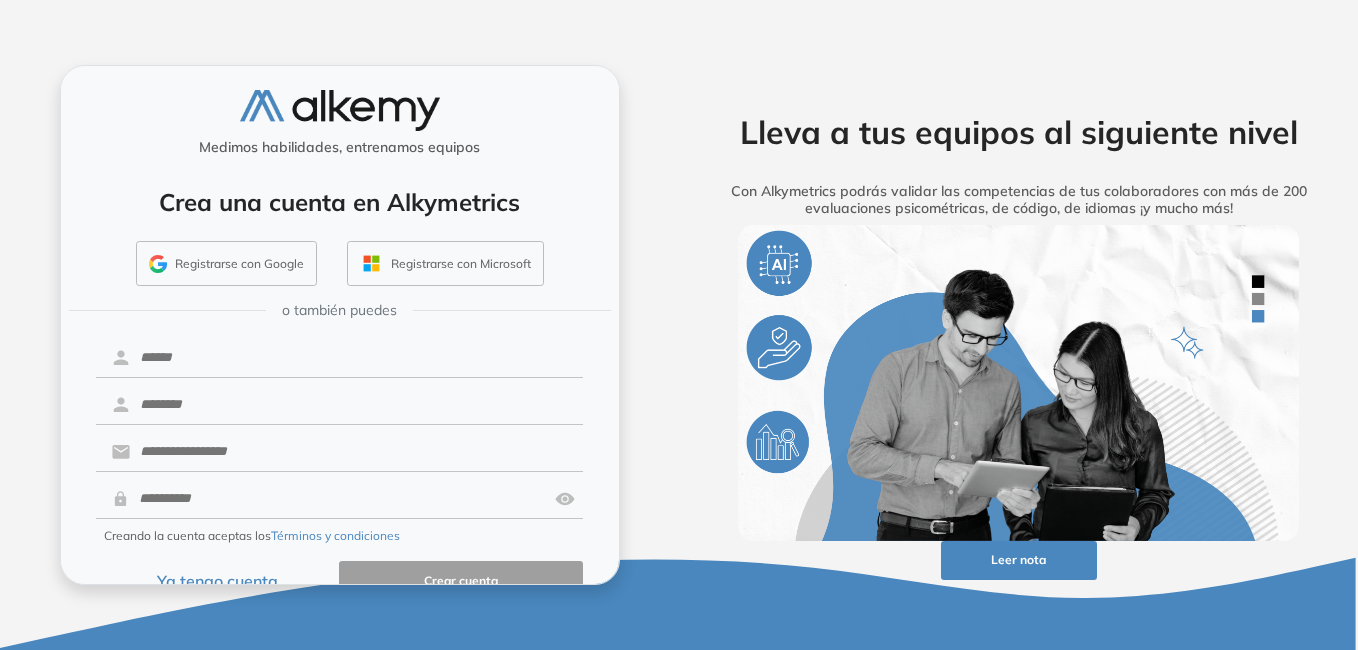 click on "Ya tengo cuenta" at bounding box center (218, 580) 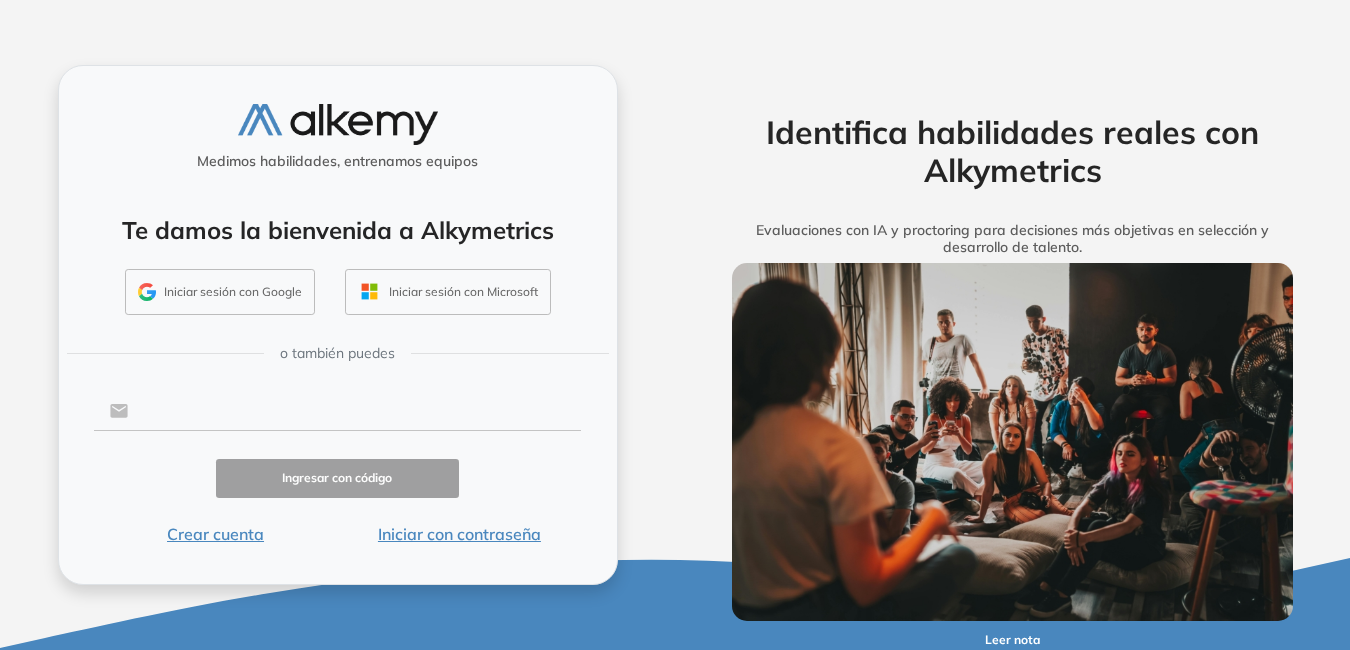 click at bounding box center [354, 411] 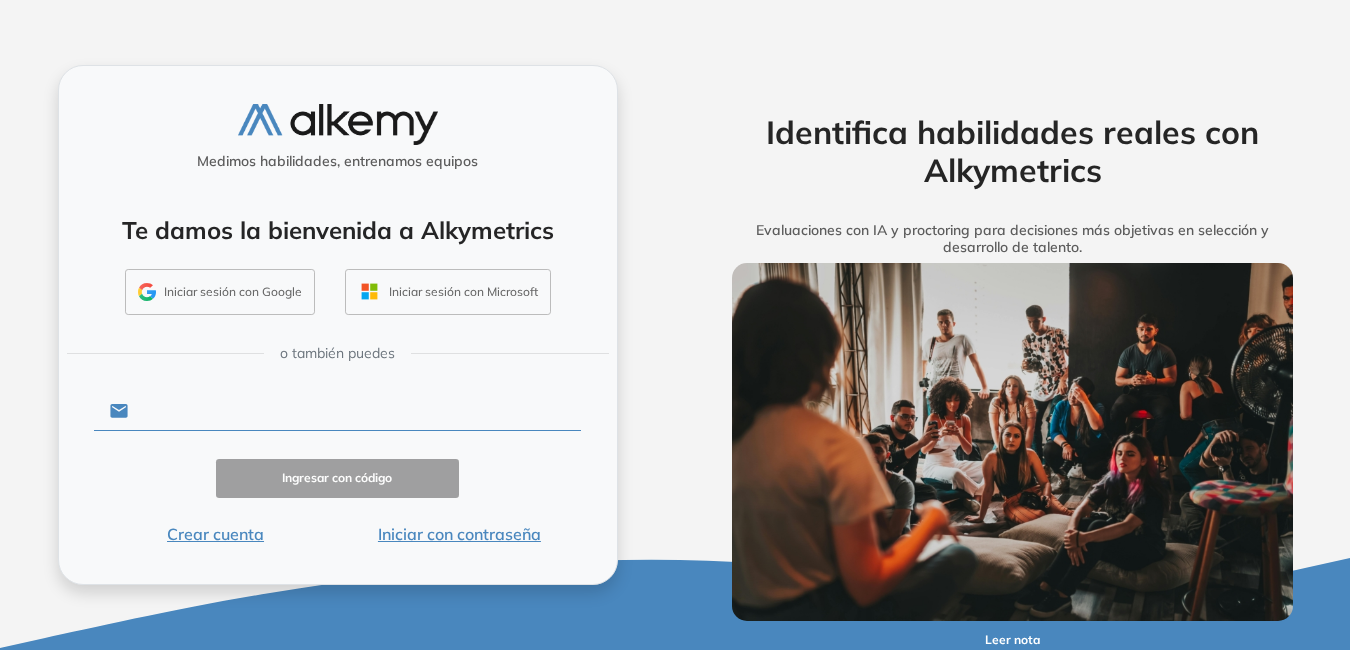 type on "**********" 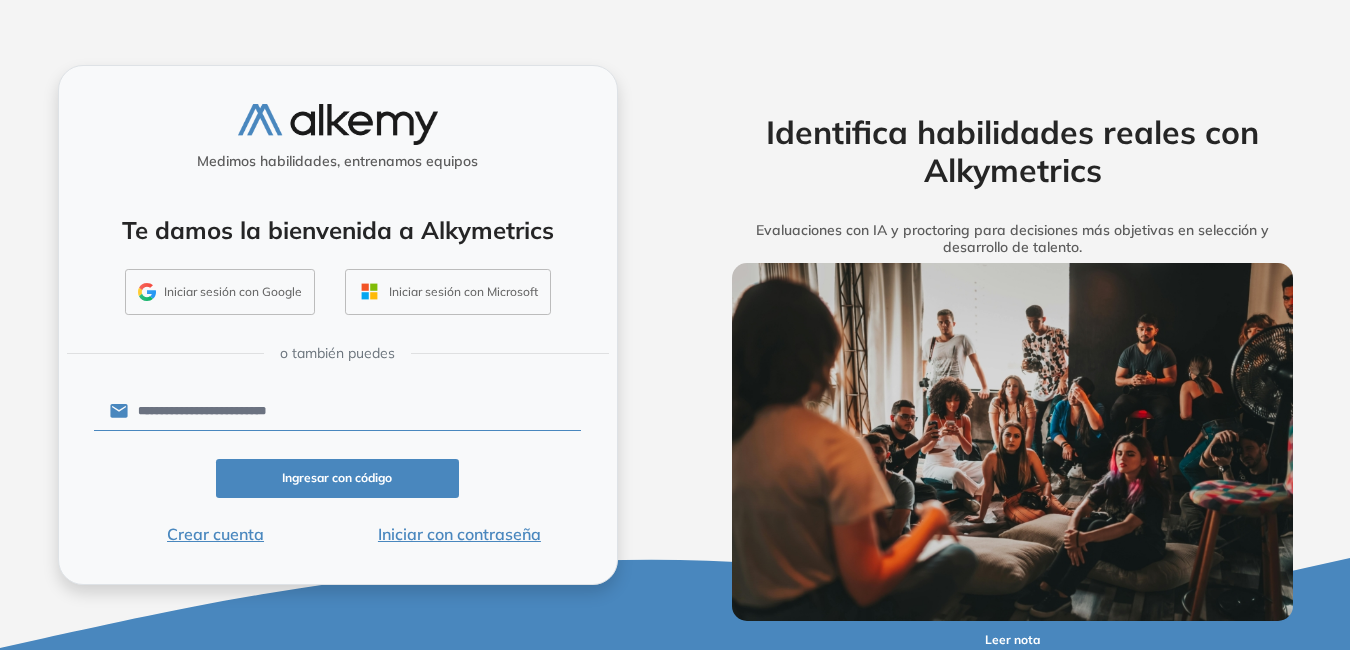 click on "Iniciar con contraseña" at bounding box center [459, 534] 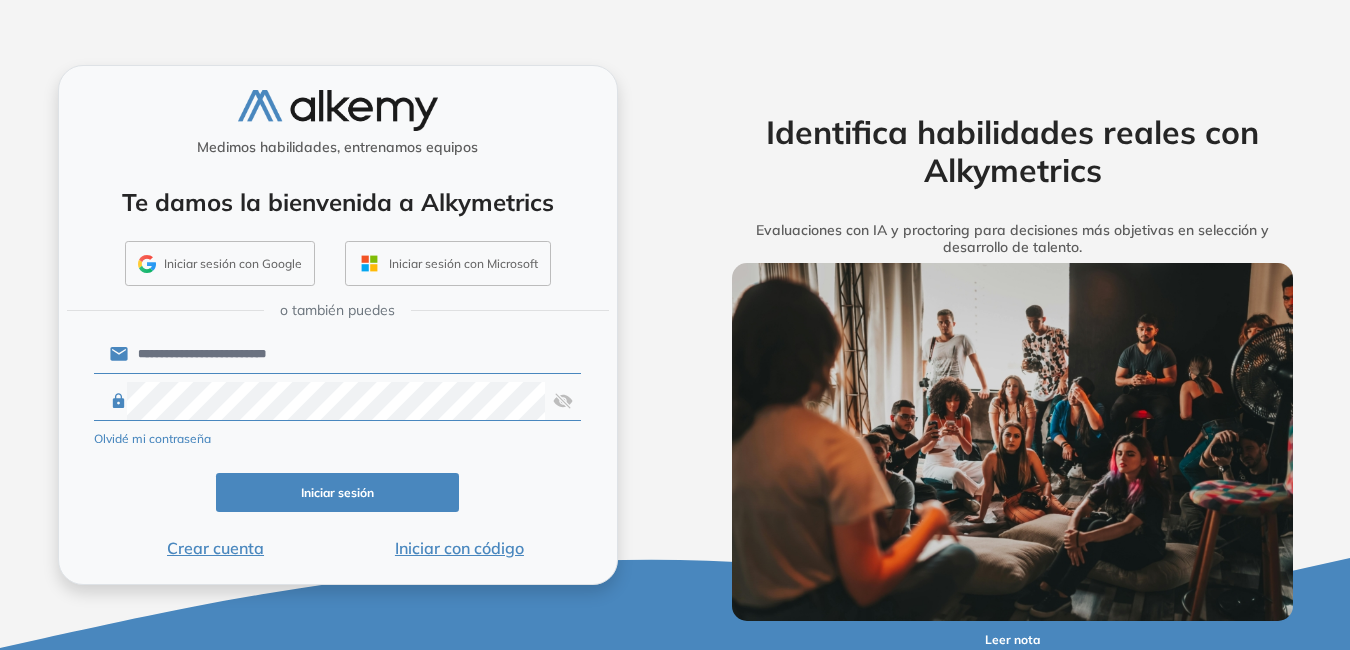 click on "Iniciar sesión" at bounding box center (338, 492) 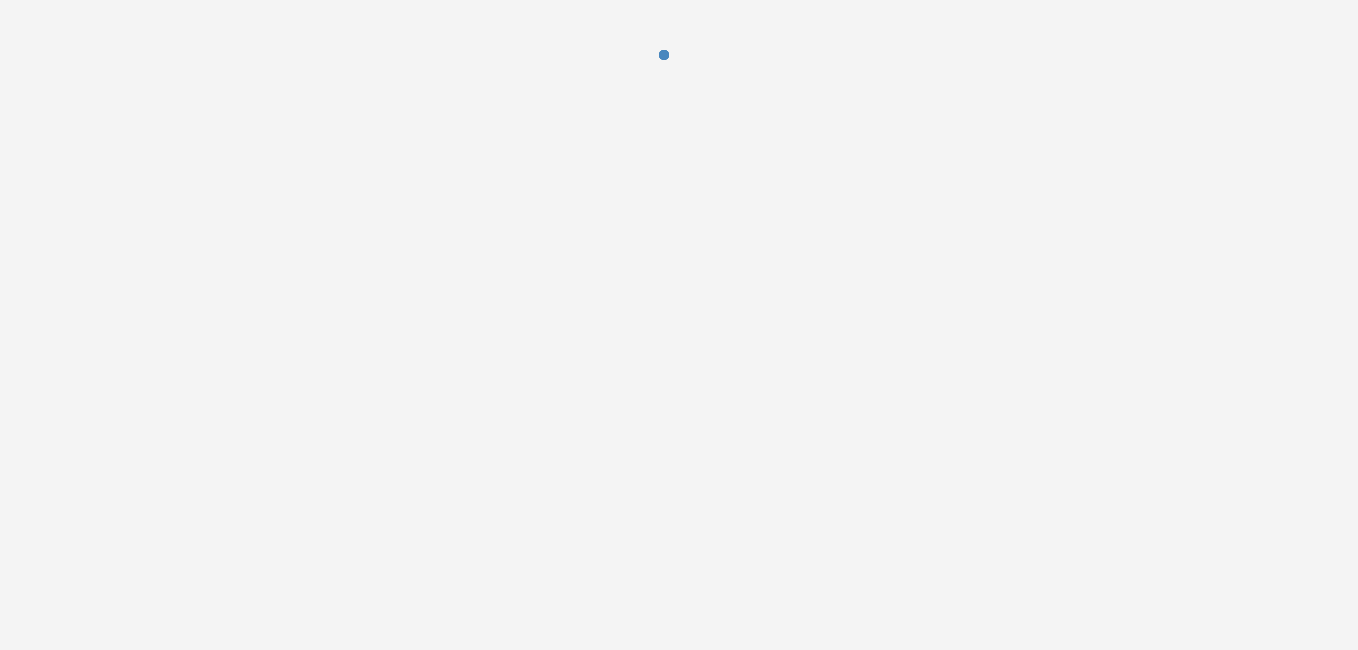 scroll, scrollTop: 0, scrollLeft: 0, axis: both 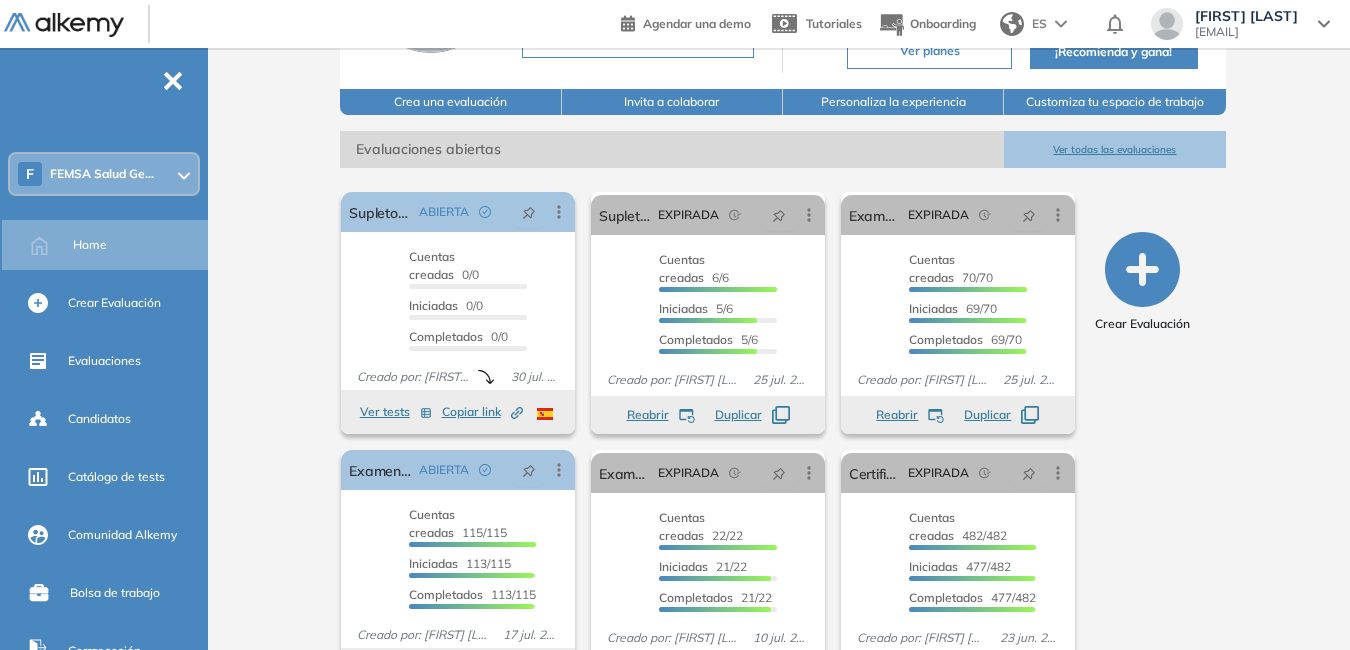 click on "Ver todas las evaluaciones" at bounding box center (1114, 149) 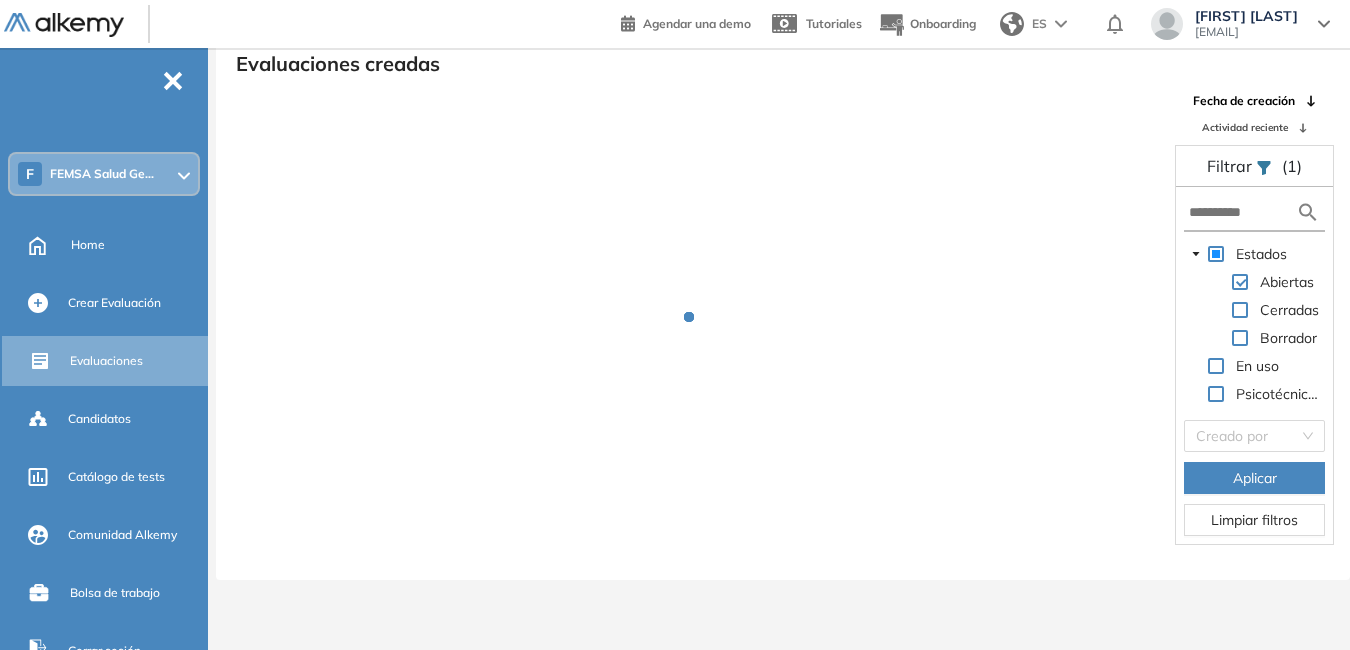 scroll, scrollTop: 48, scrollLeft: 0, axis: vertical 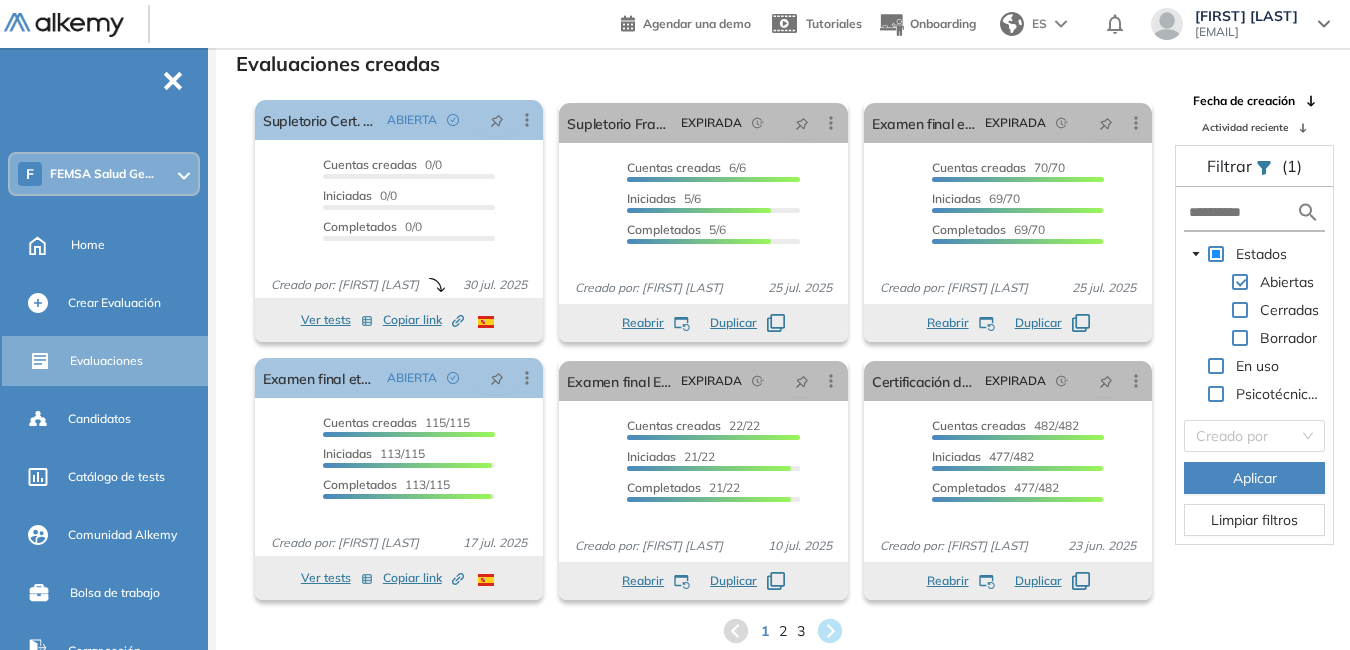 click 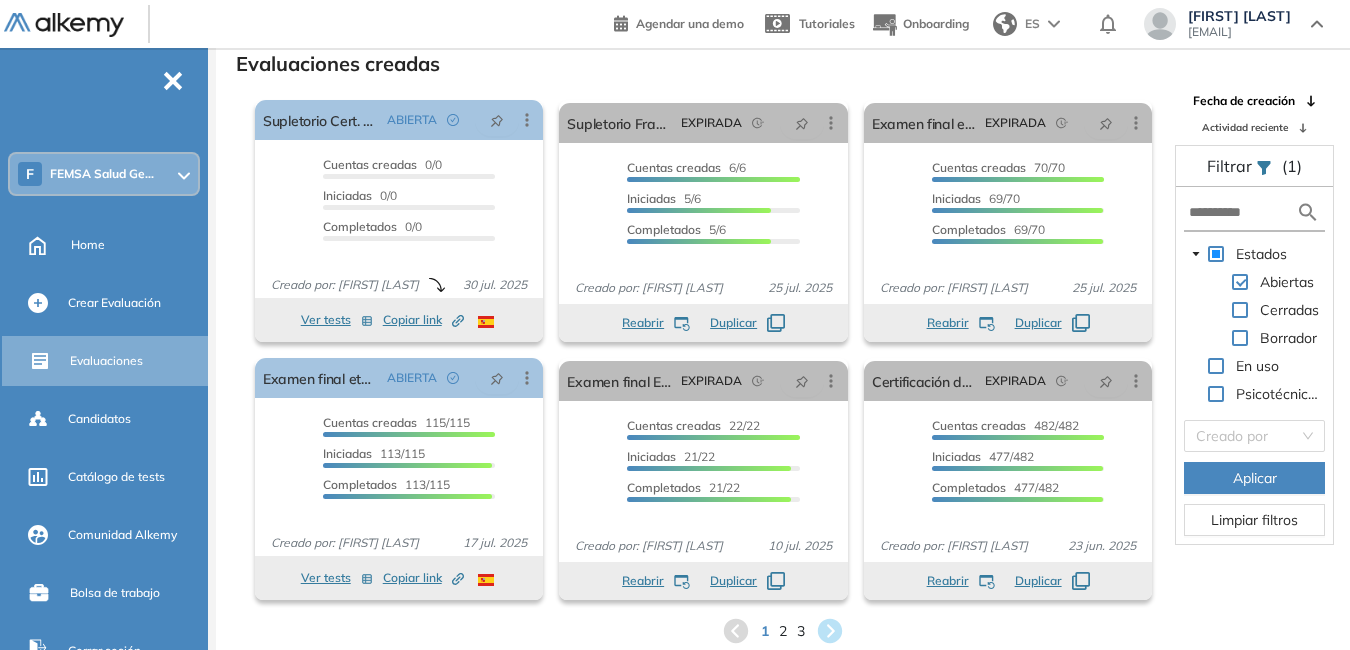click on "Evaluaciones creadas" at bounding box center [783, 62] 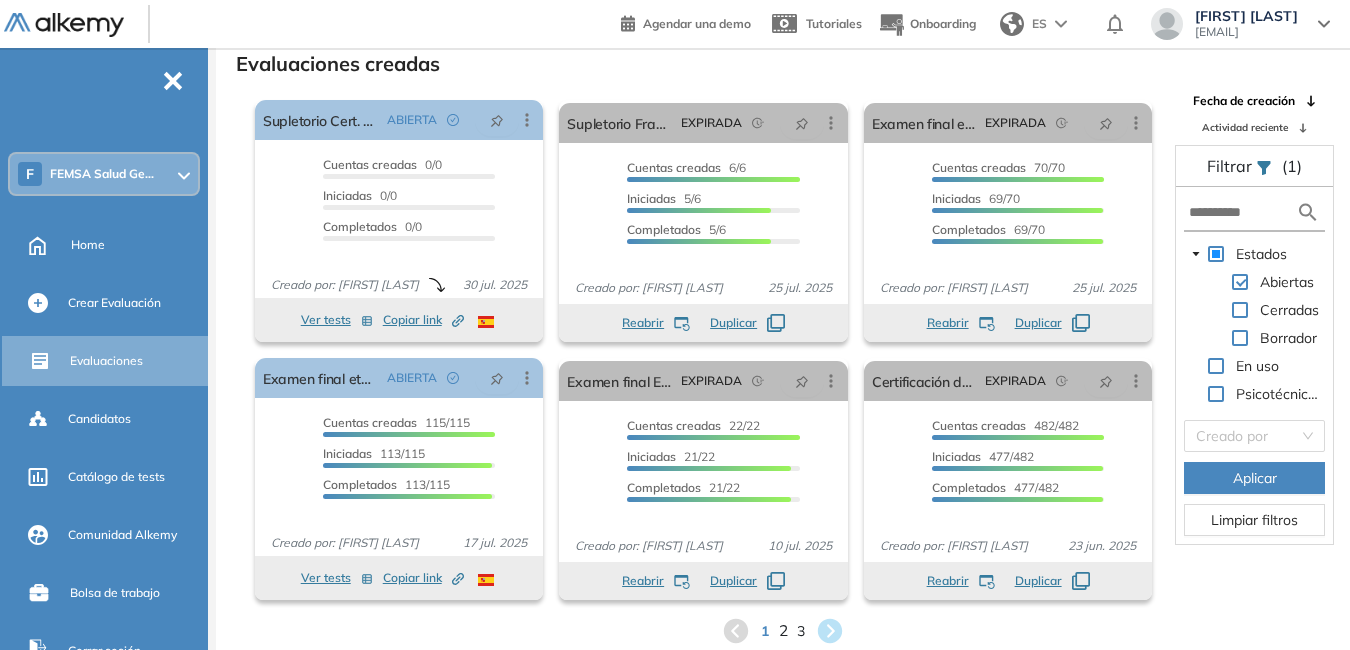 click on "2" at bounding box center (783, 630) 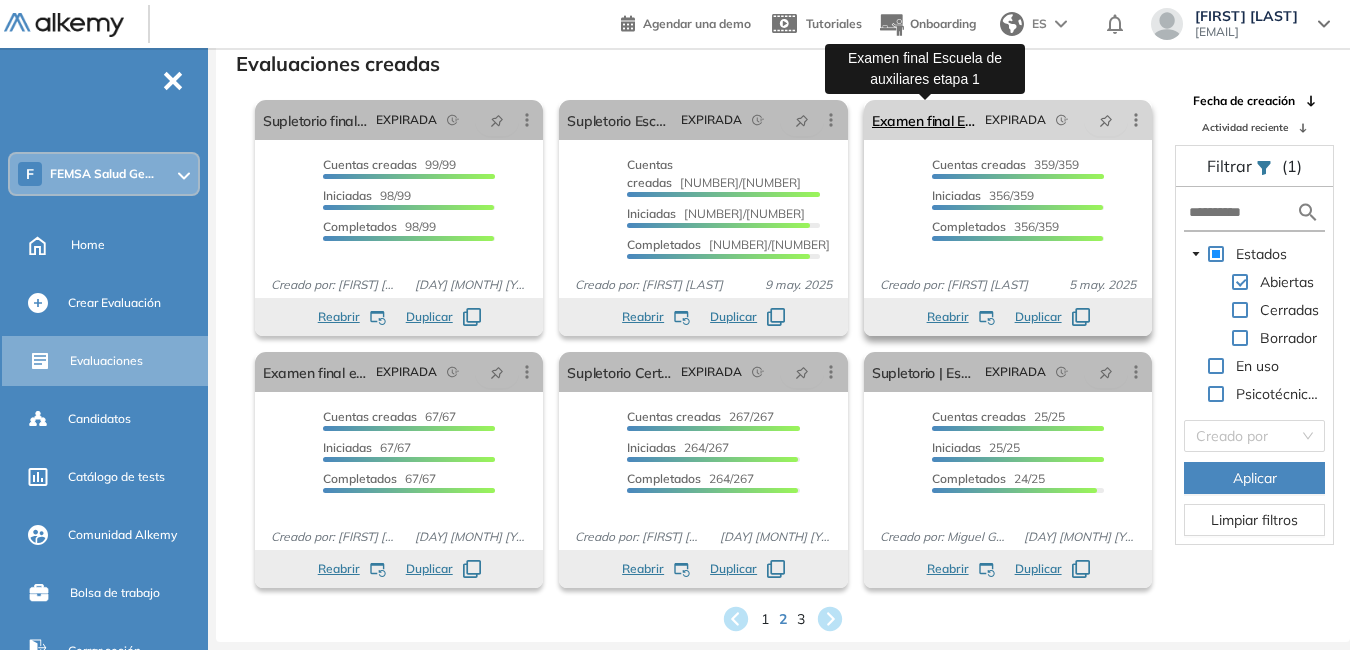click on "Examen final Escuela de auxiliares etapa 1" at bounding box center (924, 120) 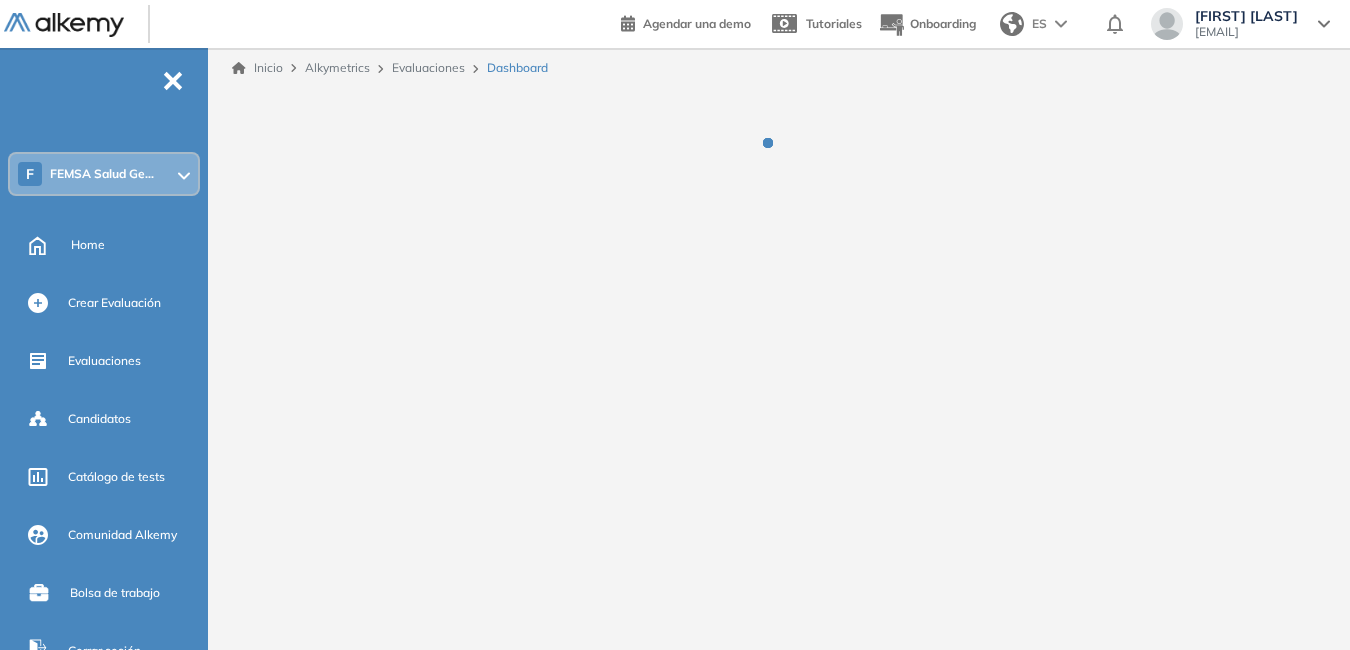 scroll, scrollTop: 0, scrollLeft: 0, axis: both 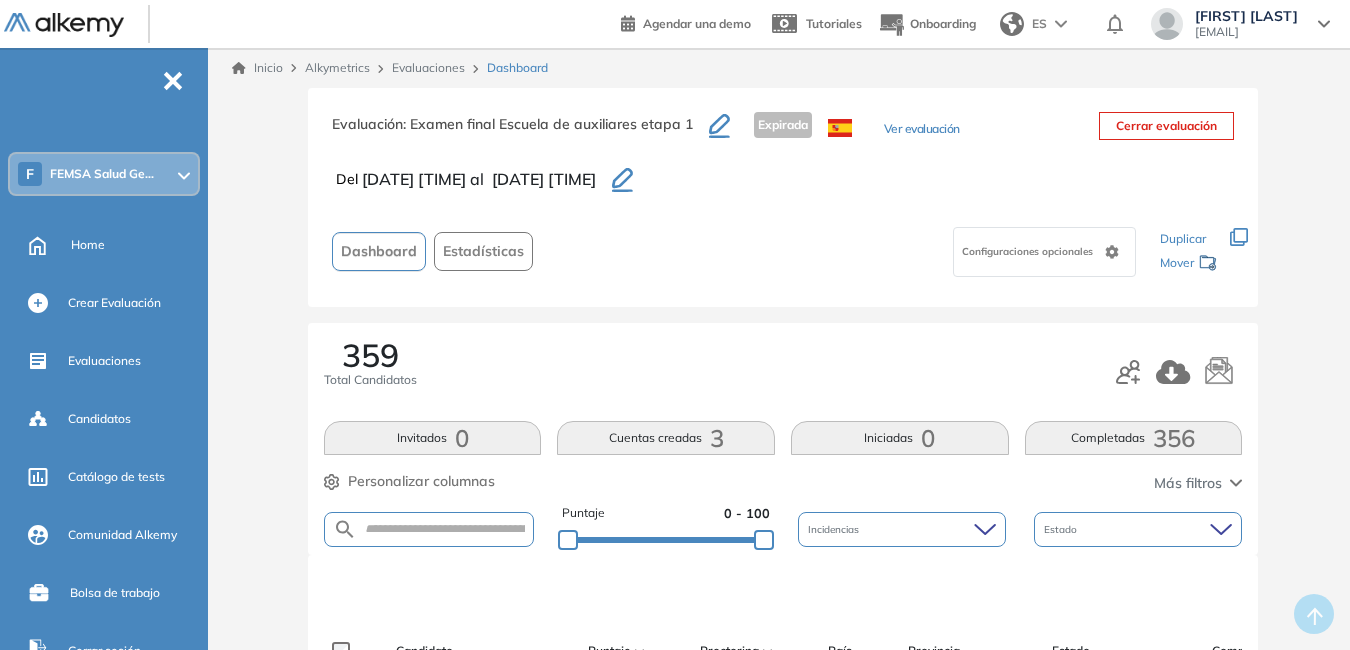 click 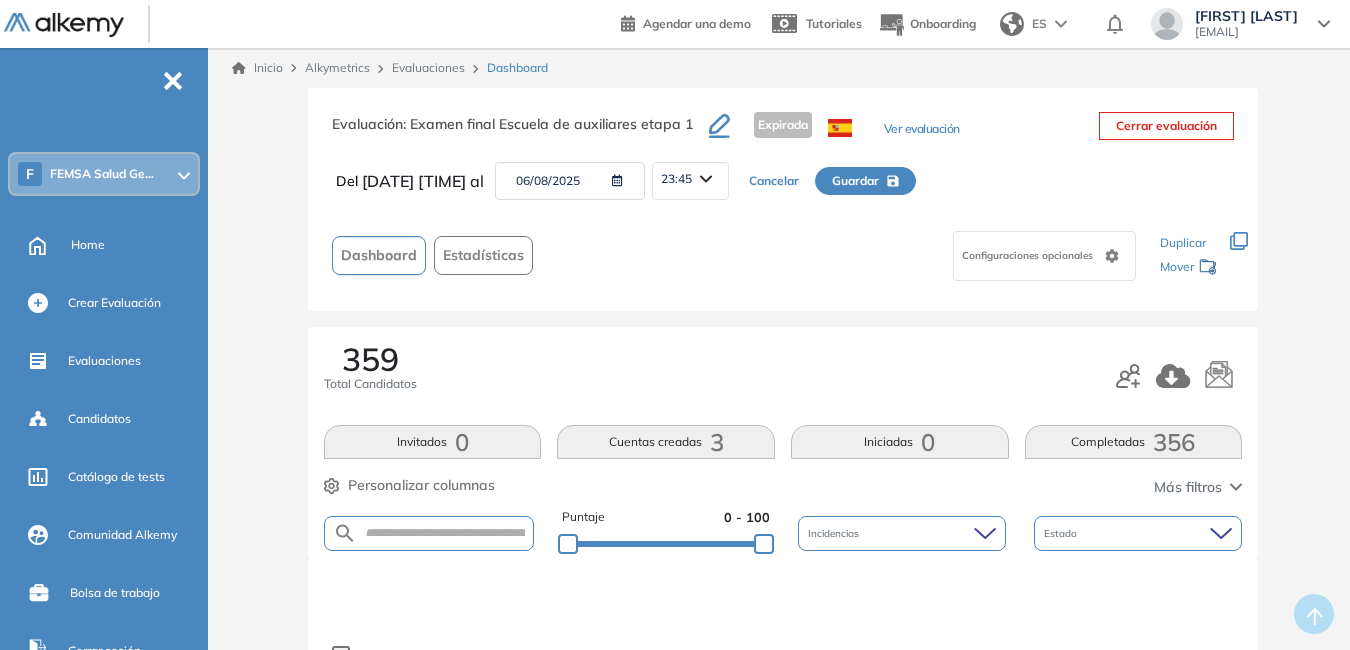 click at bounding box center [613, 181] 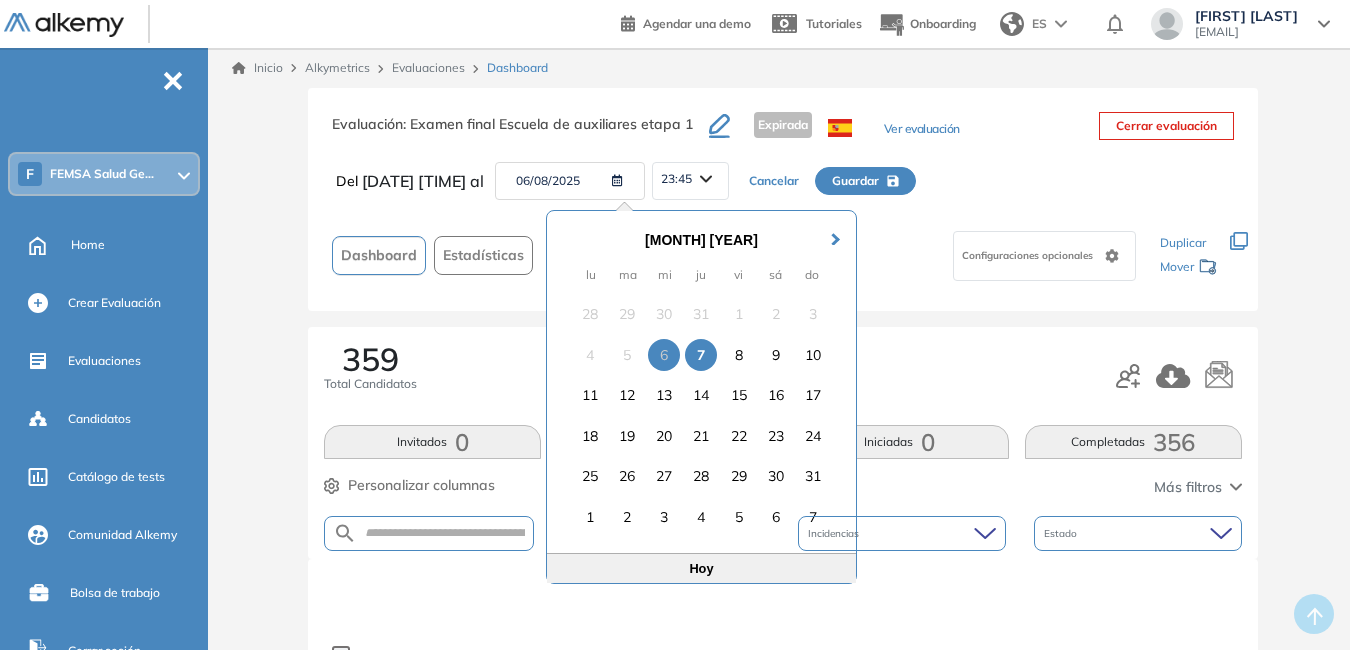 click on "7" at bounding box center [701, 355] 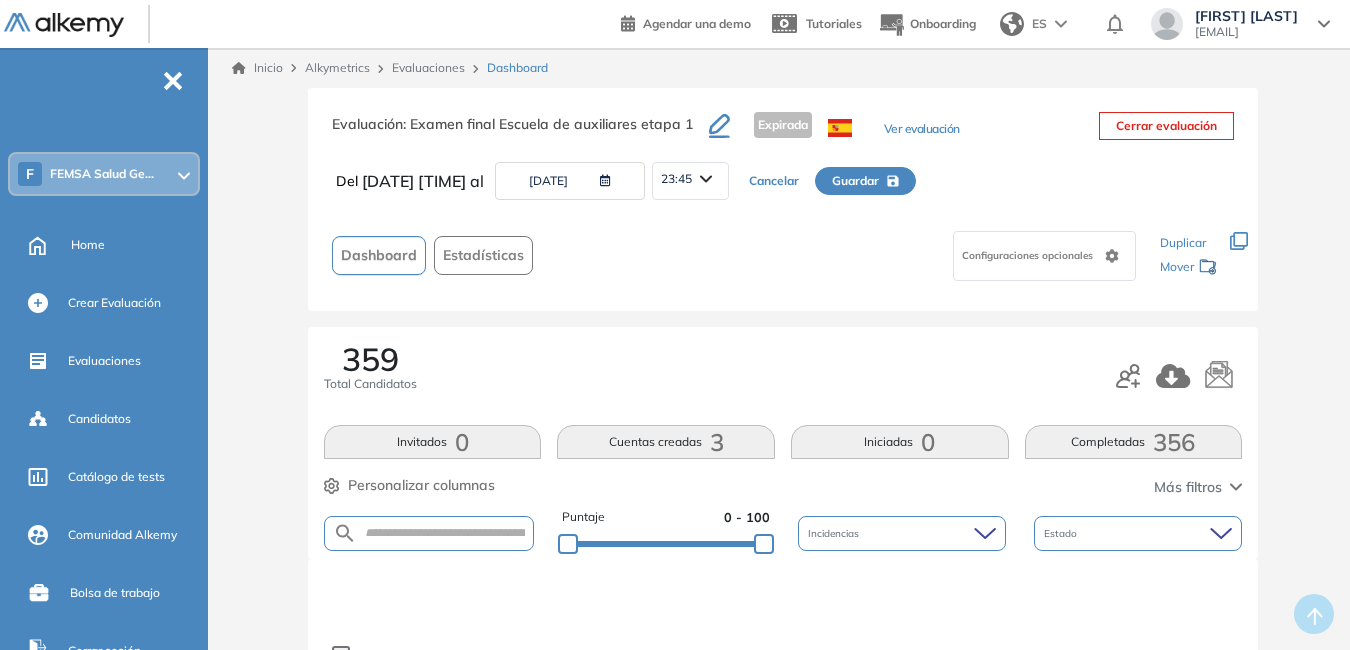 click 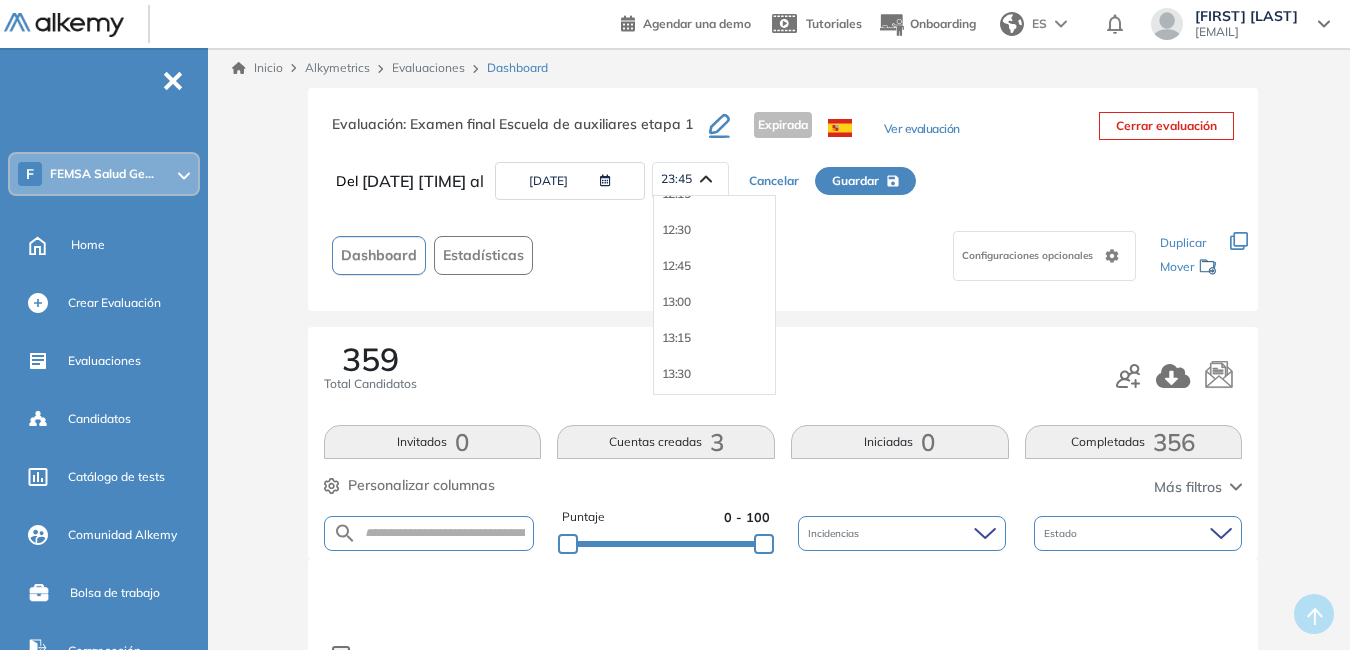 scroll, scrollTop: 1644, scrollLeft: 0, axis: vertical 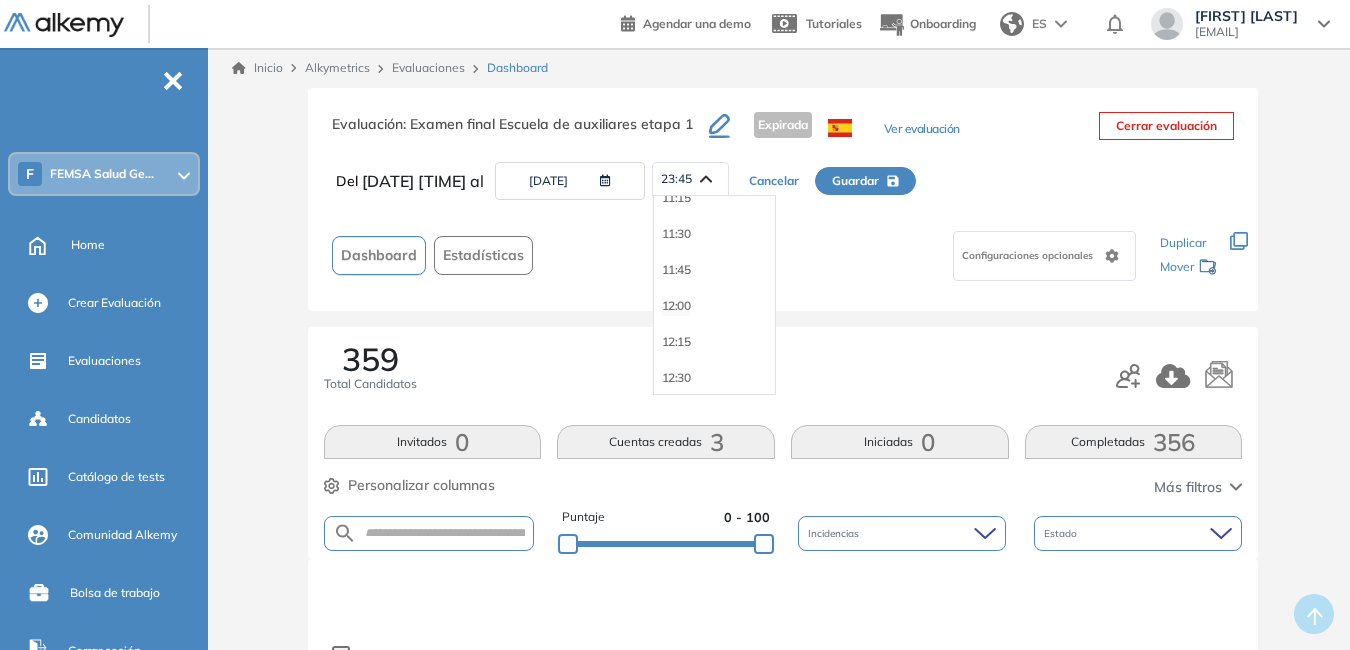click on "12:00" at bounding box center [676, 306] 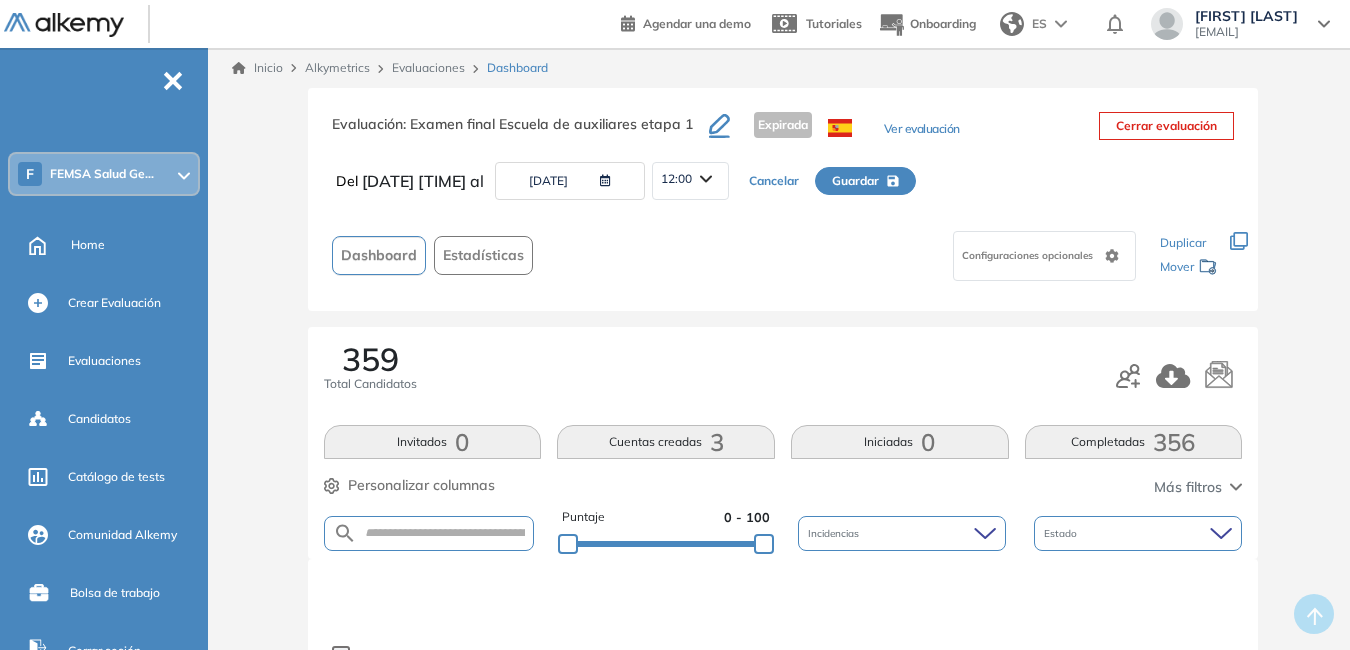 click on "Guardar" at bounding box center [855, 181] 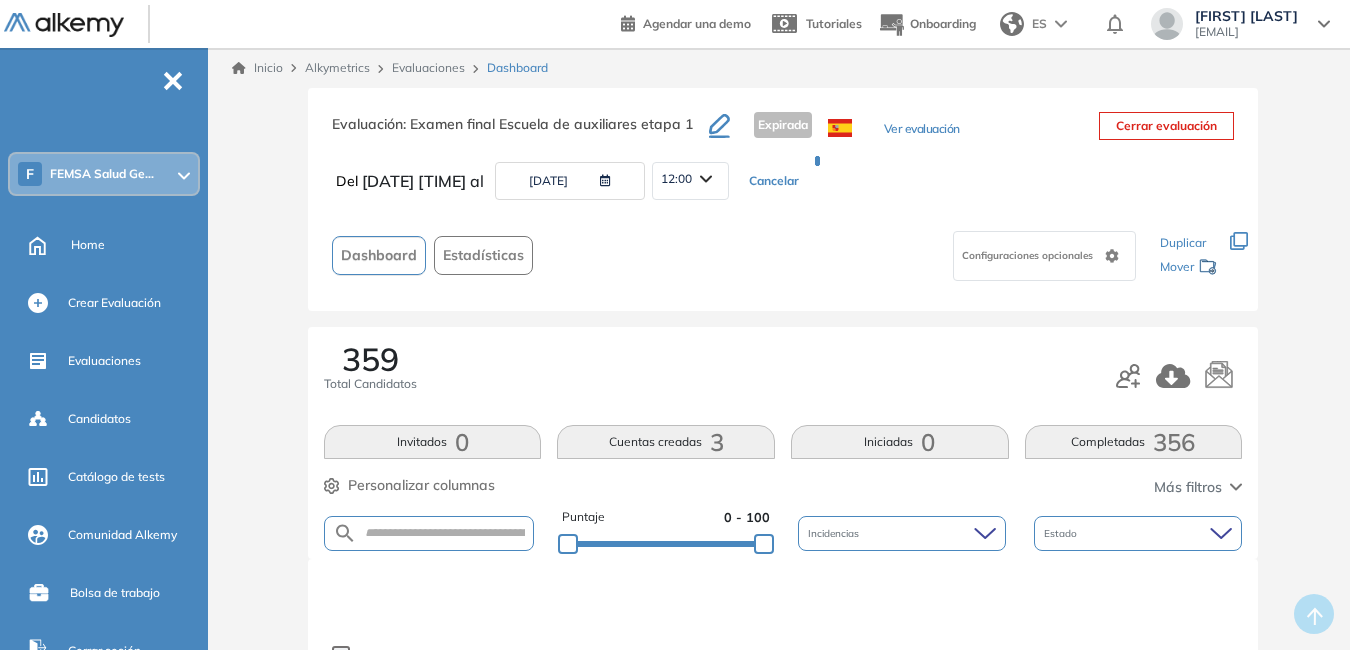 type on "**********" 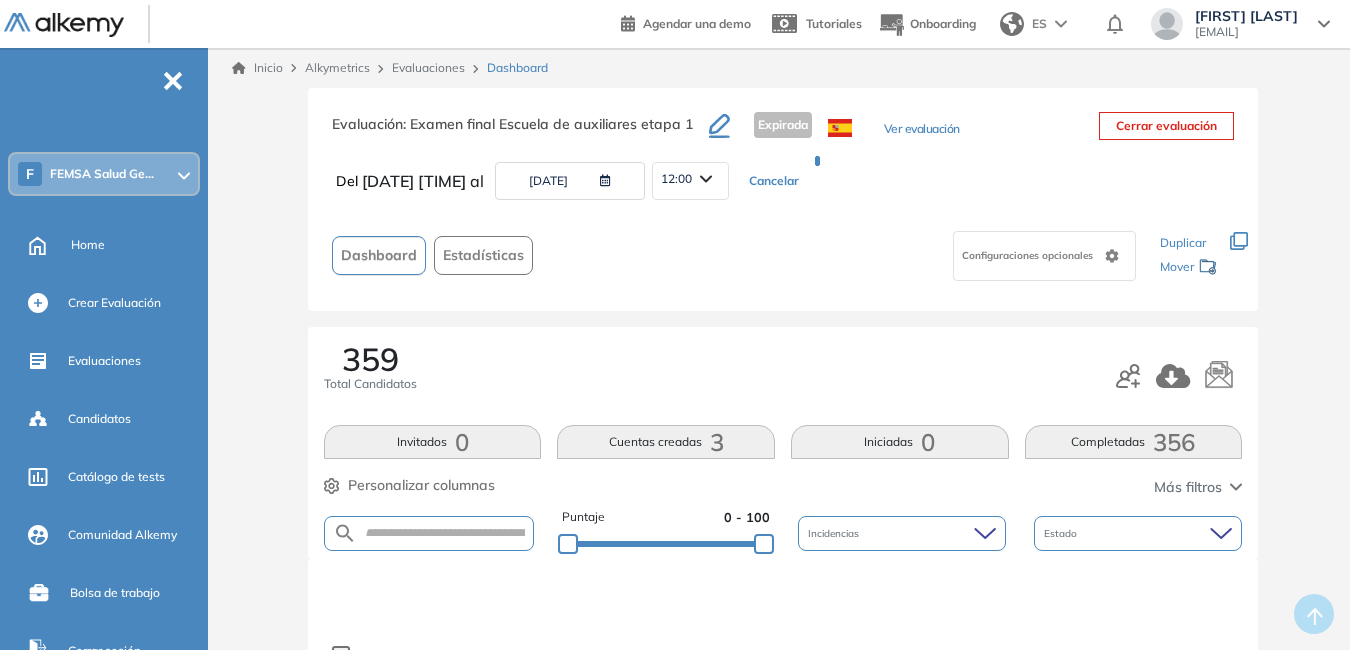 type on "**********" 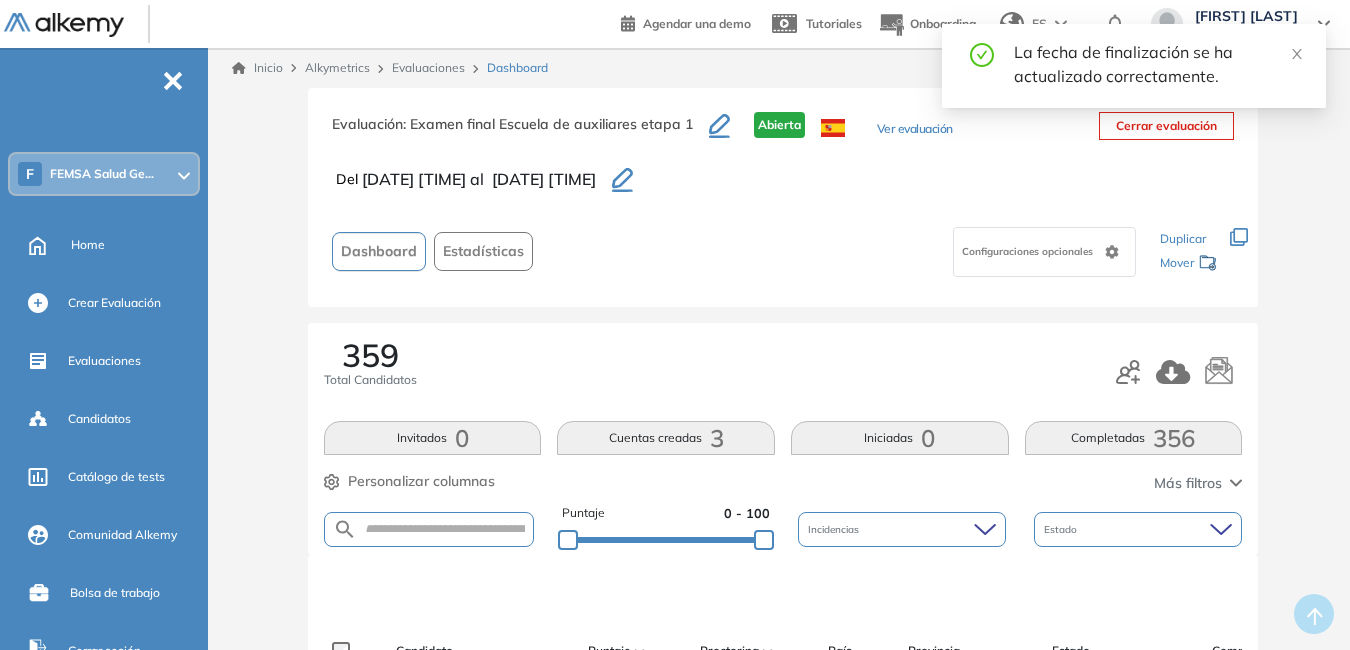 click on "Evaluaciones" at bounding box center [428, 67] 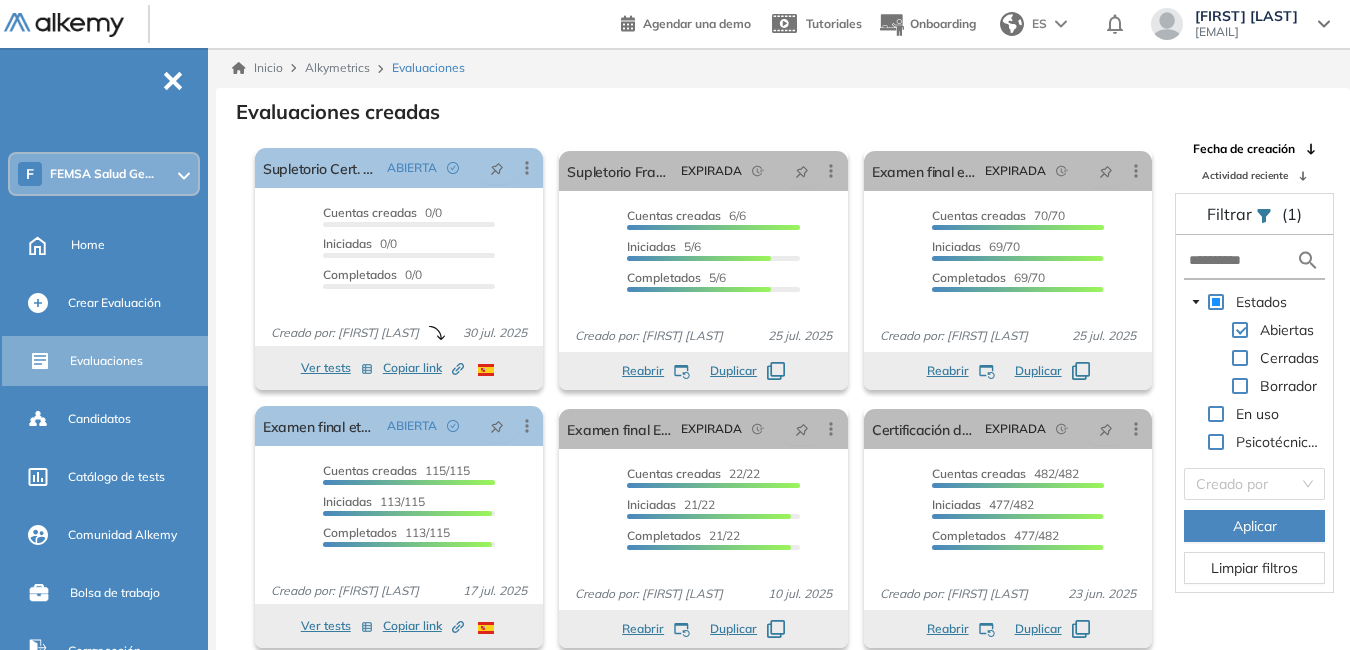 scroll, scrollTop: 48, scrollLeft: 0, axis: vertical 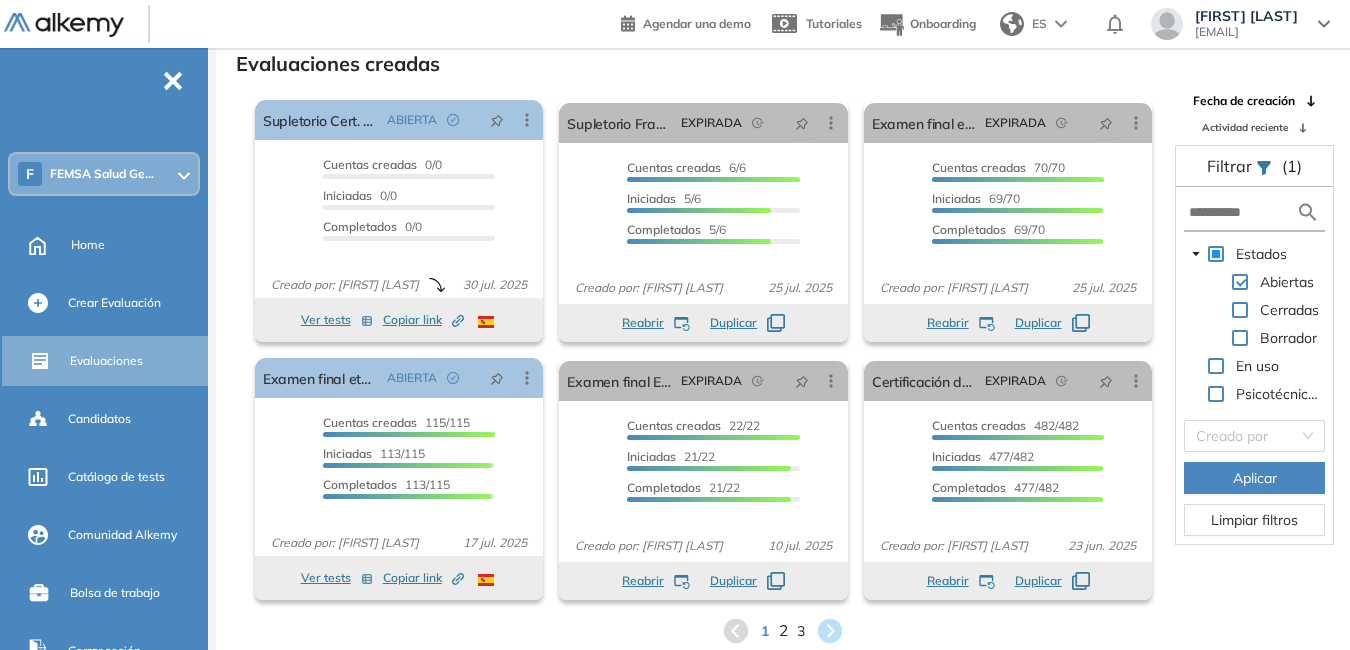 click on "2" at bounding box center [783, 630] 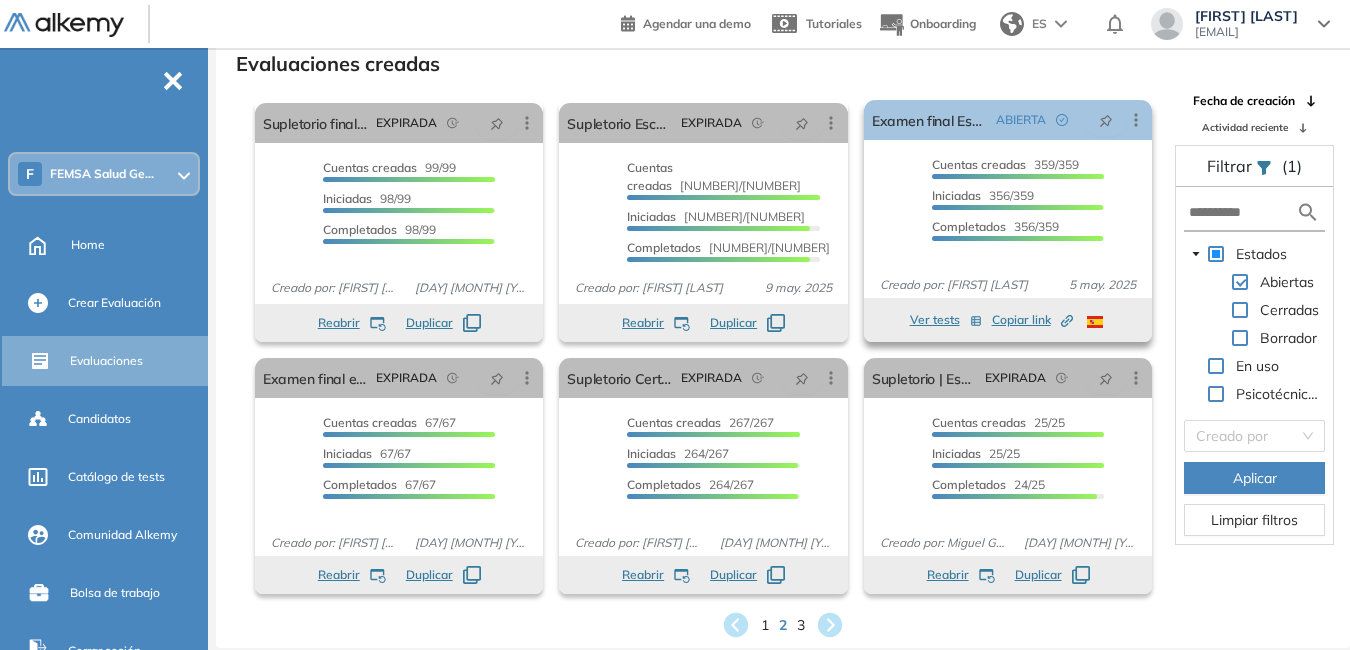 click on "Copiar link Created by potrace 1.16, written by Peter Selinger 2001-2019" at bounding box center (1032, 320) 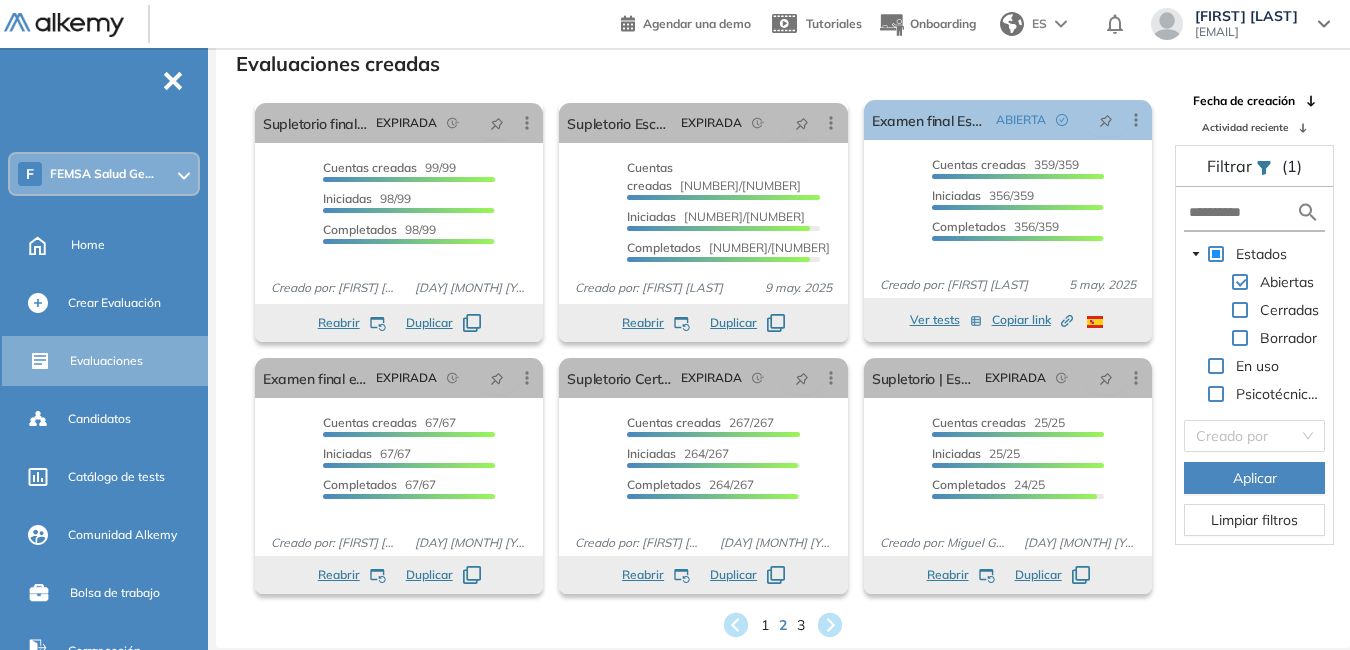 click on "cdlarar@corporaciongpf.com" at bounding box center [1246, 32] 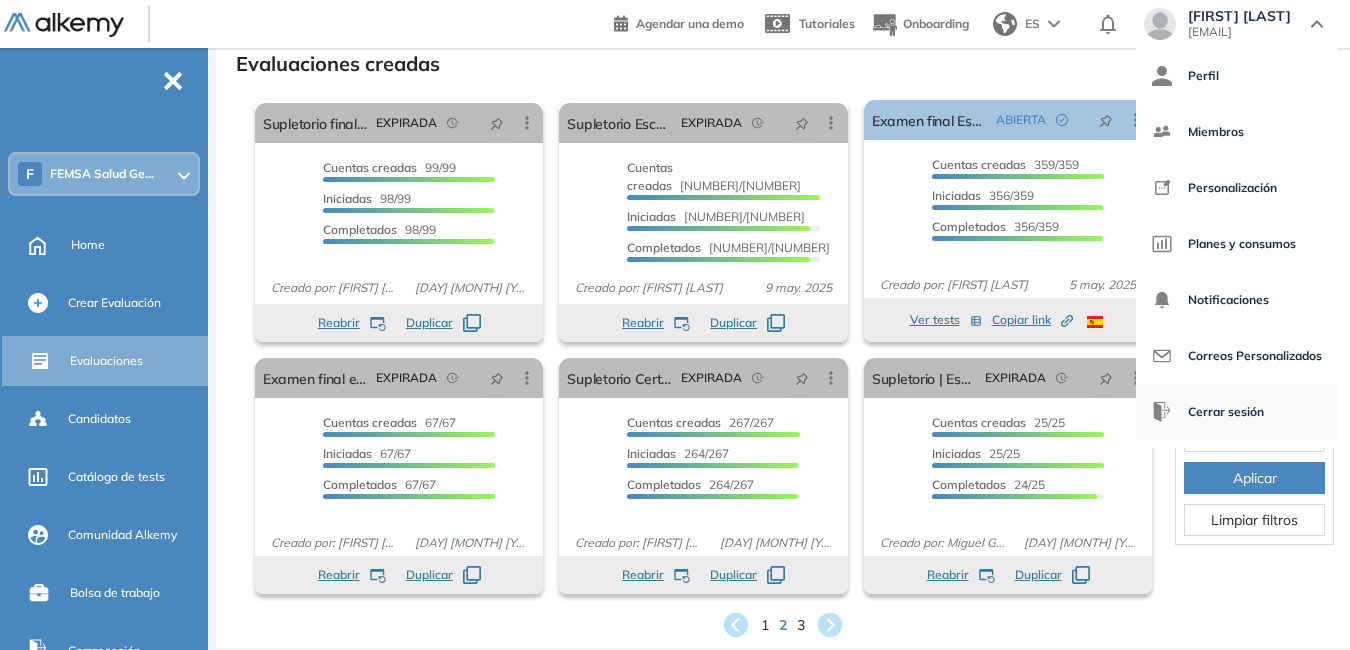 click on "Cerrar sesión" at bounding box center (1226, 412) 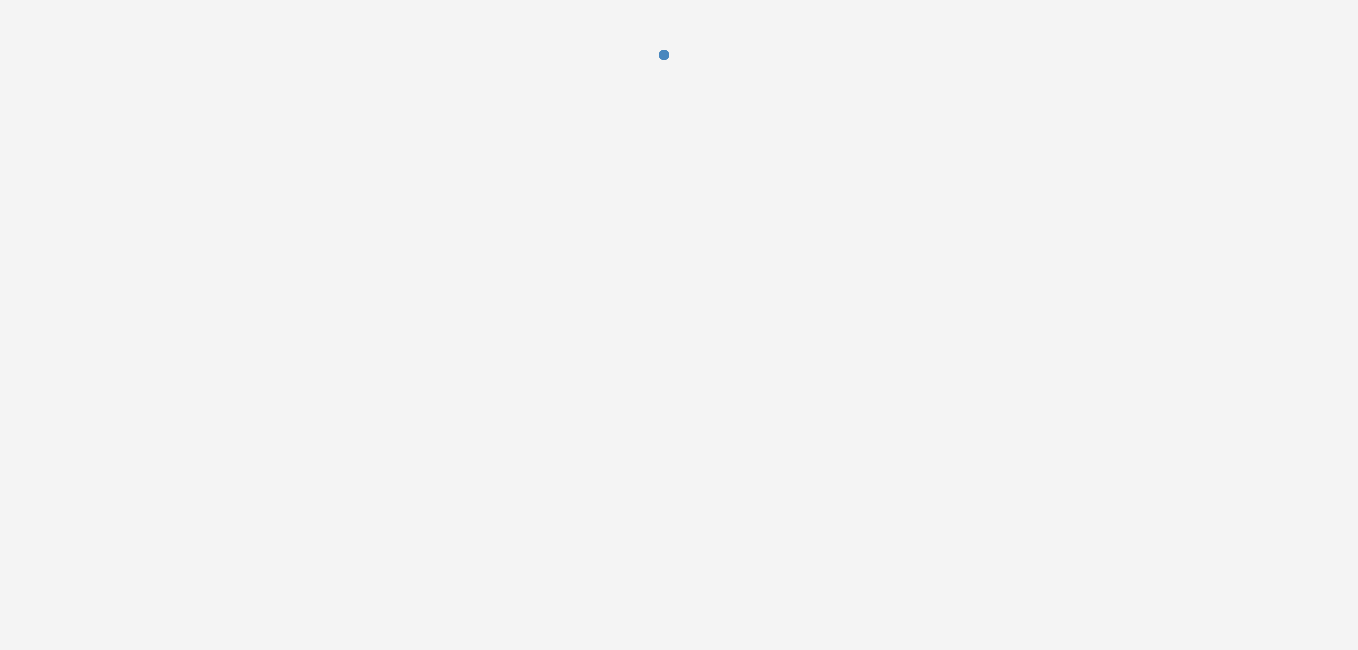 scroll, scrollTop: 0, scrollLeft: 0, axis: both 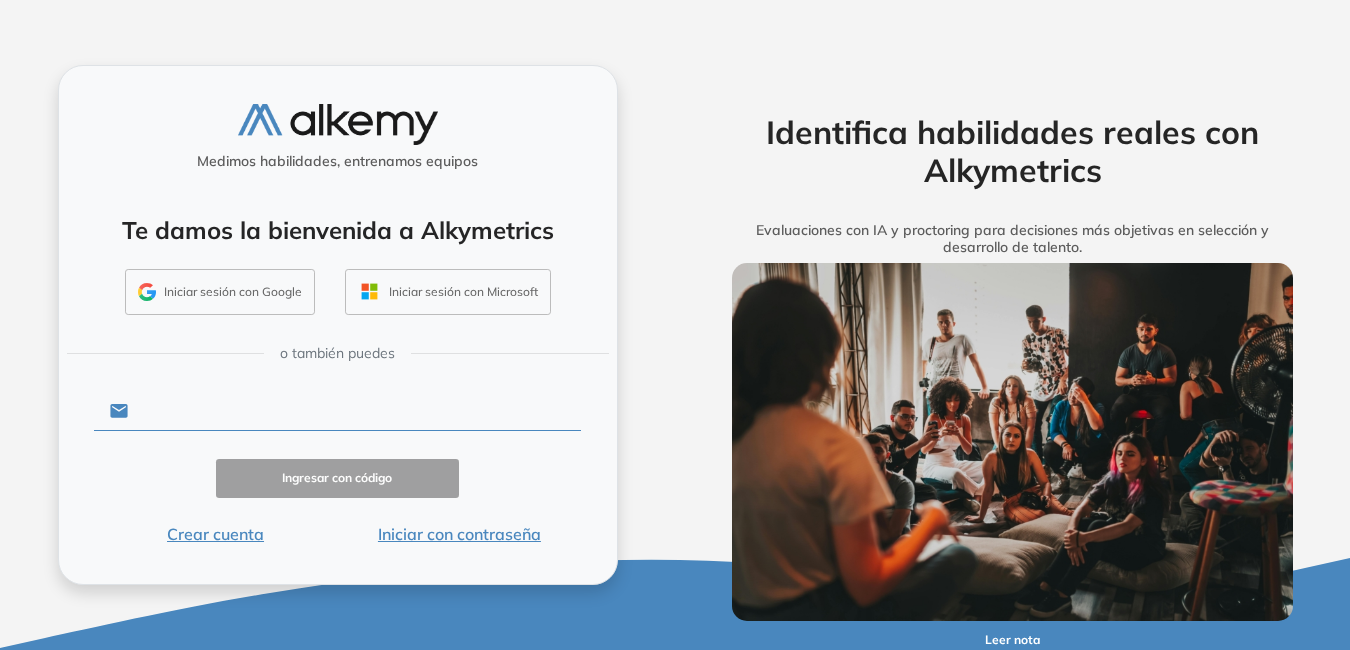 click at bounding box center (354, 411) 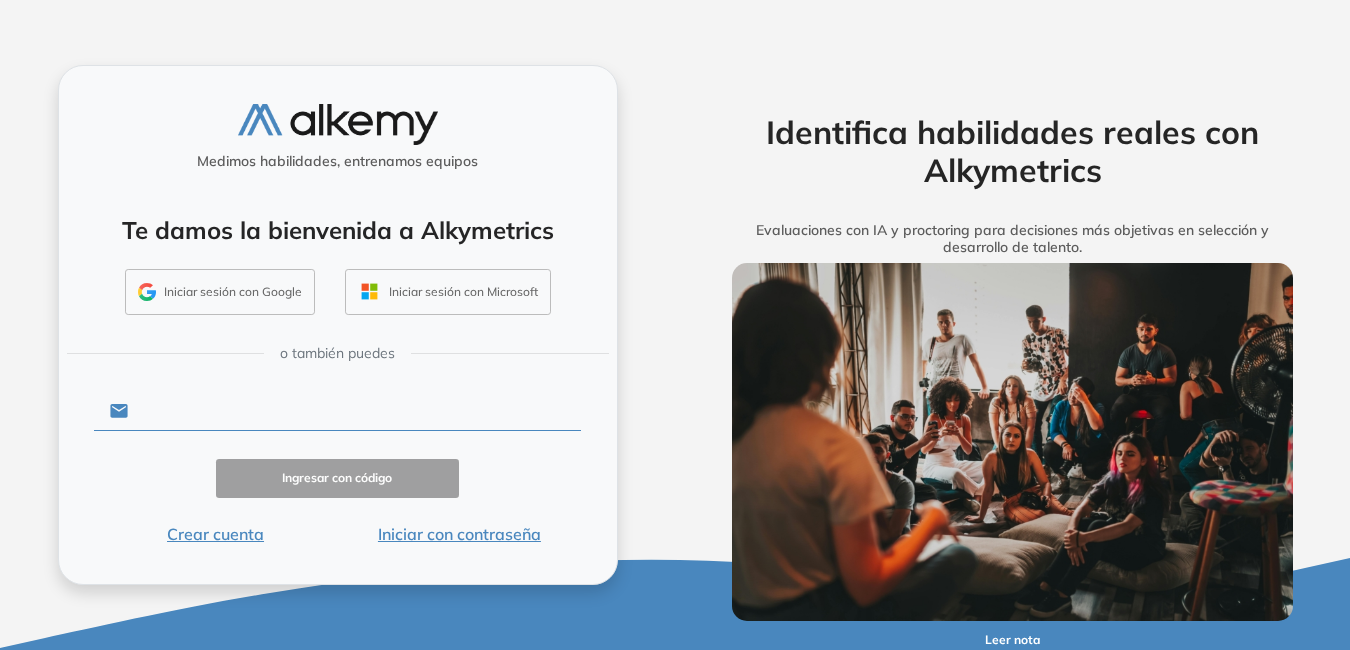 type on "**********" 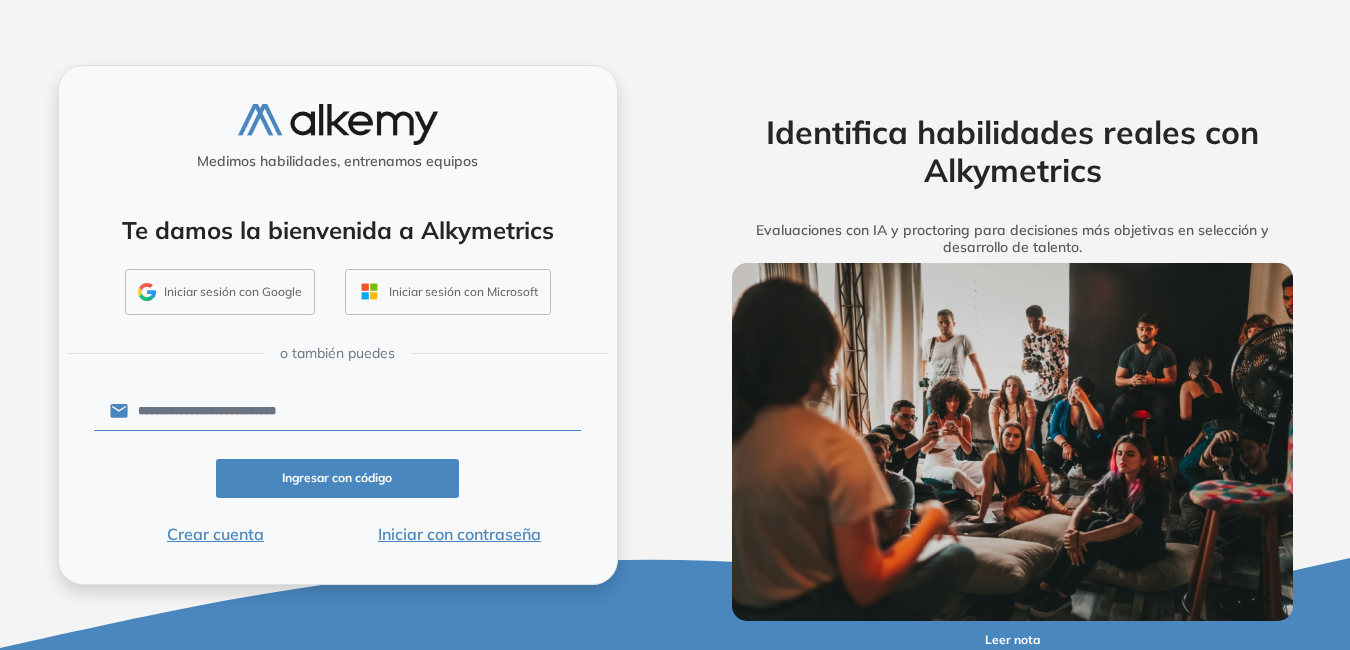 click on "Iniciar con contraseña" at bounding box center [459, 534] 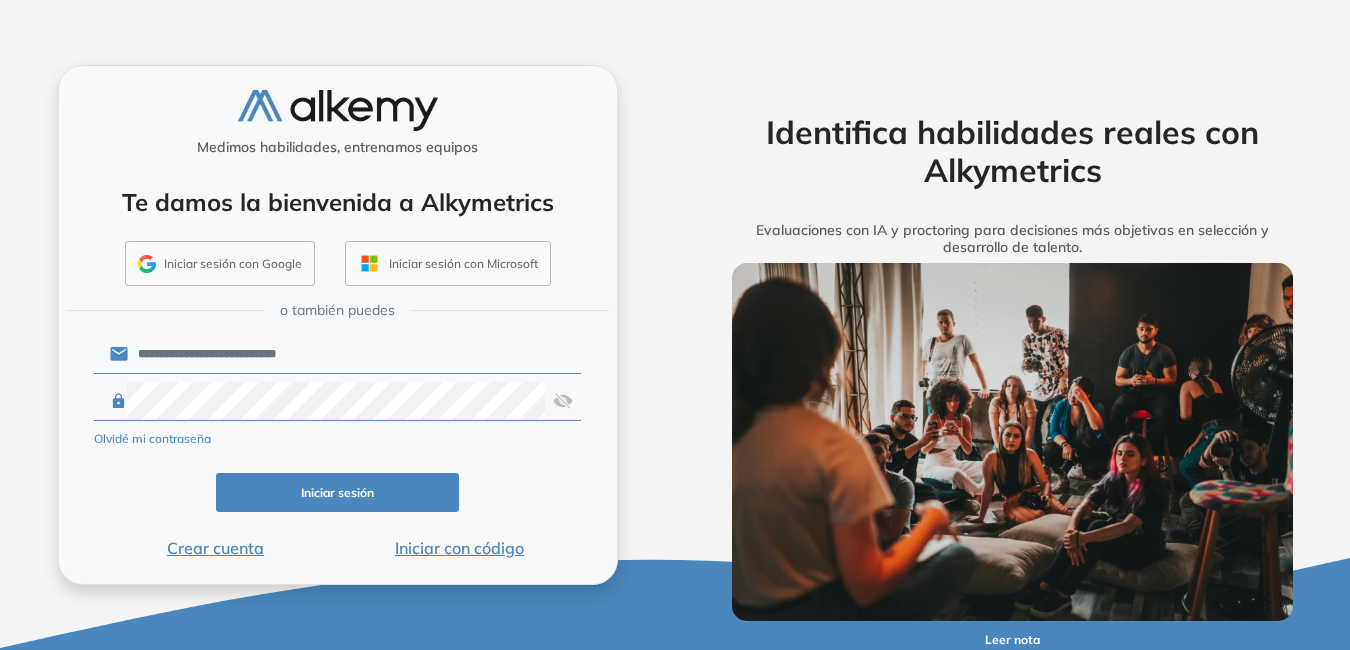 click at bounding box center (563, 401) 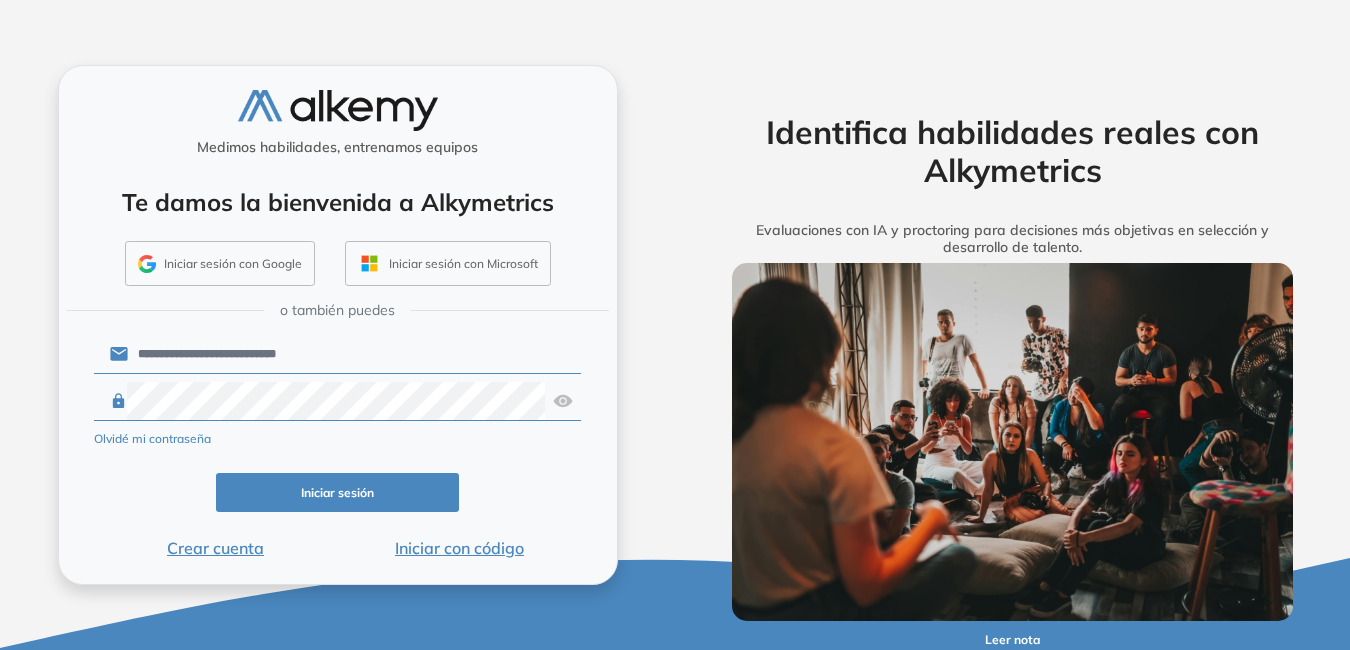 click on "Iniciar sesión" at bounding box center [338, 492] 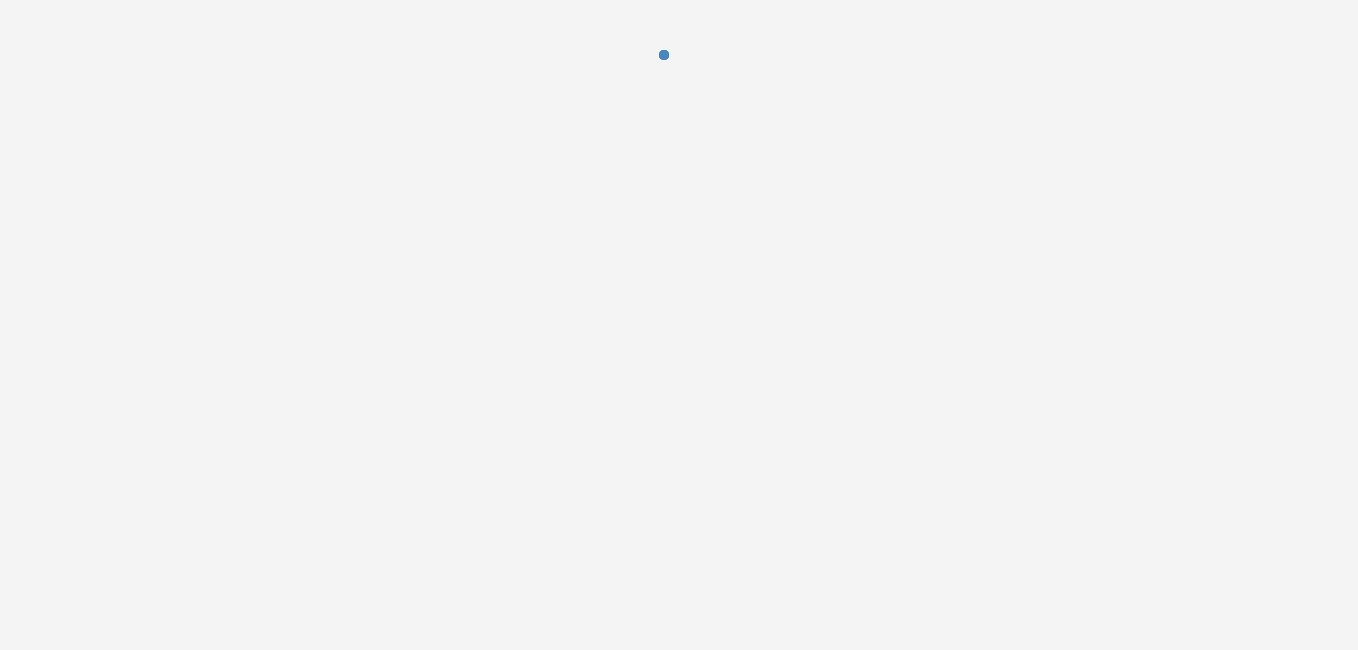 scroll, scrollTop: 0, scrollLeft: 0, axis: both 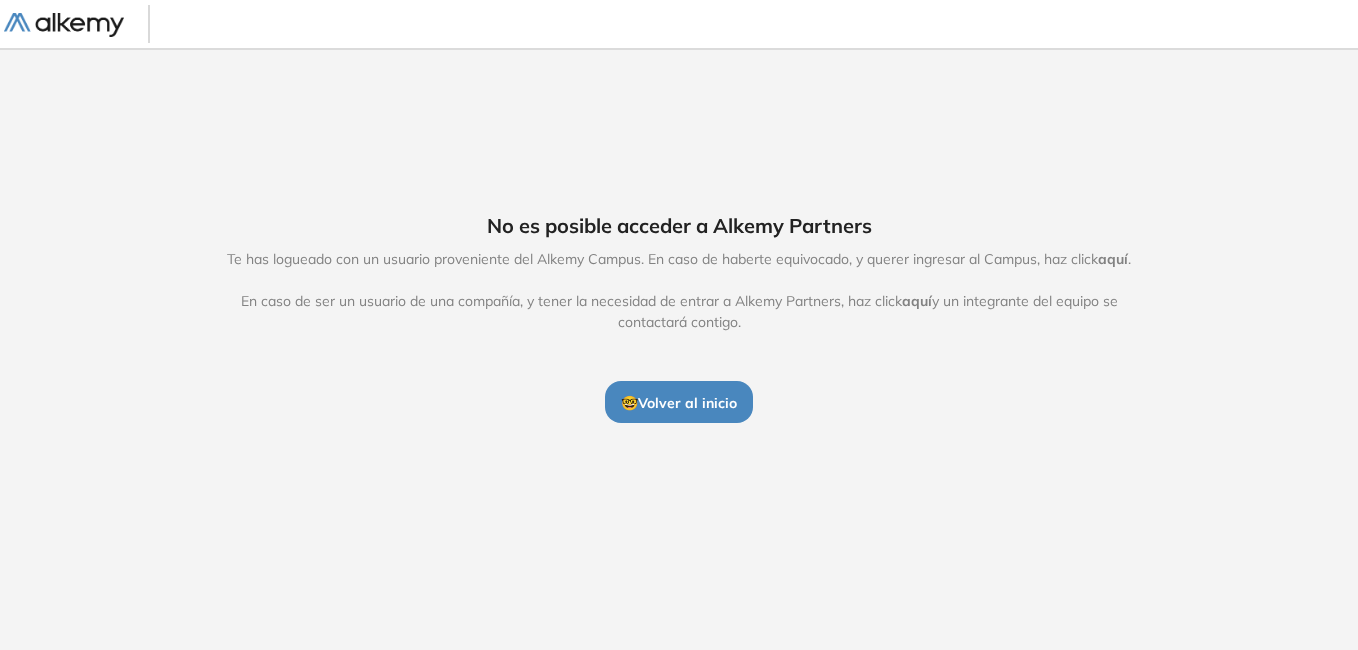 click on "🤓  Volver al inicio" at bounding box center (679, 402) 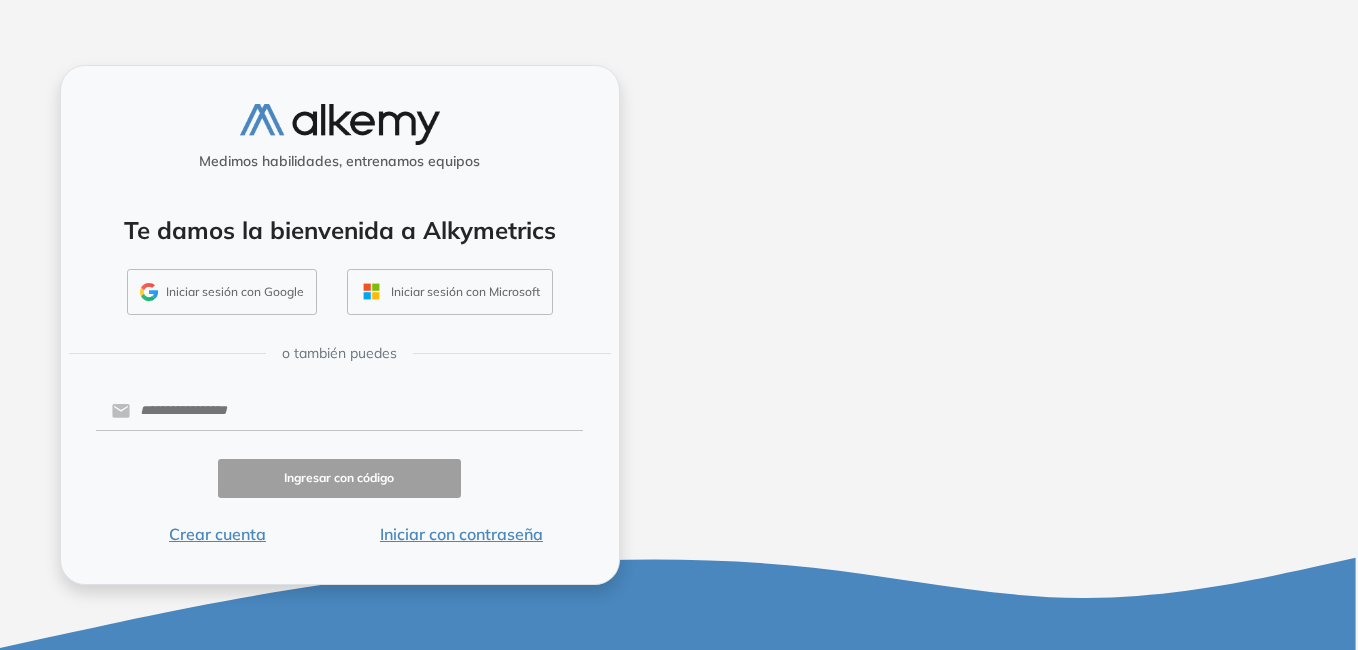 scroll, scrollTop: 0, scrollLeft: 0, axis: both 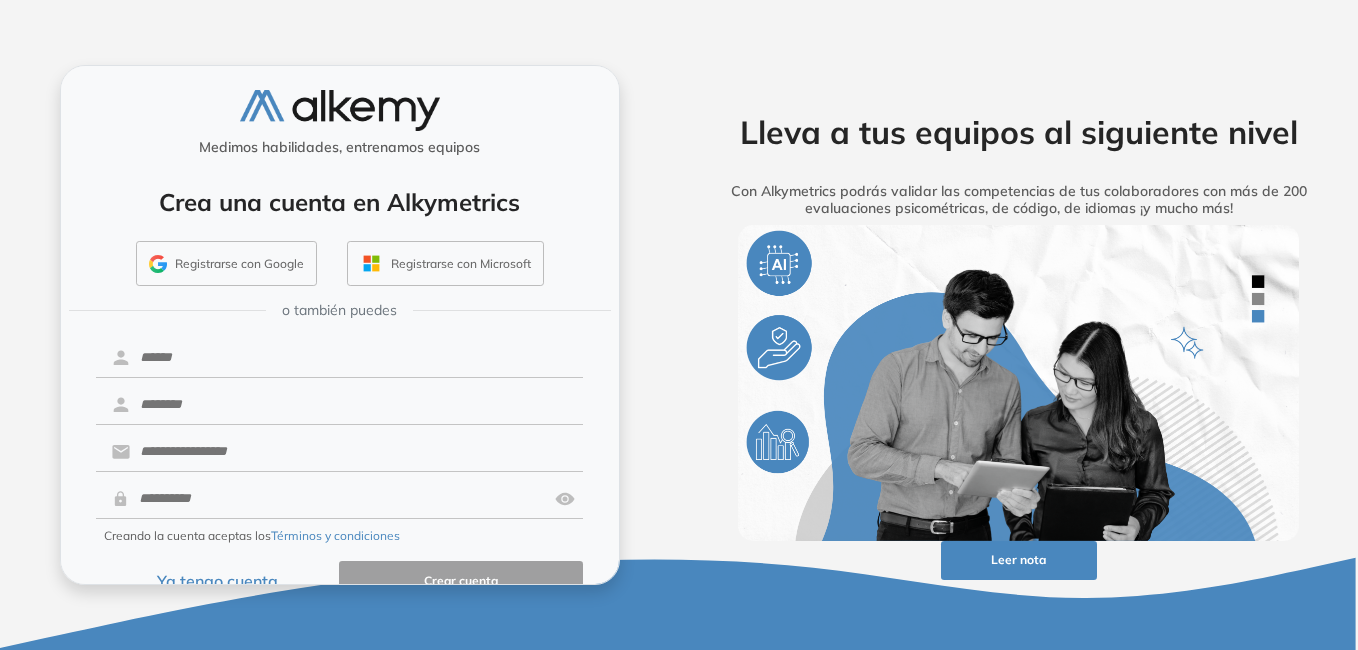 click on "Ya tengo cuenta" at bounding box center [218, 580] 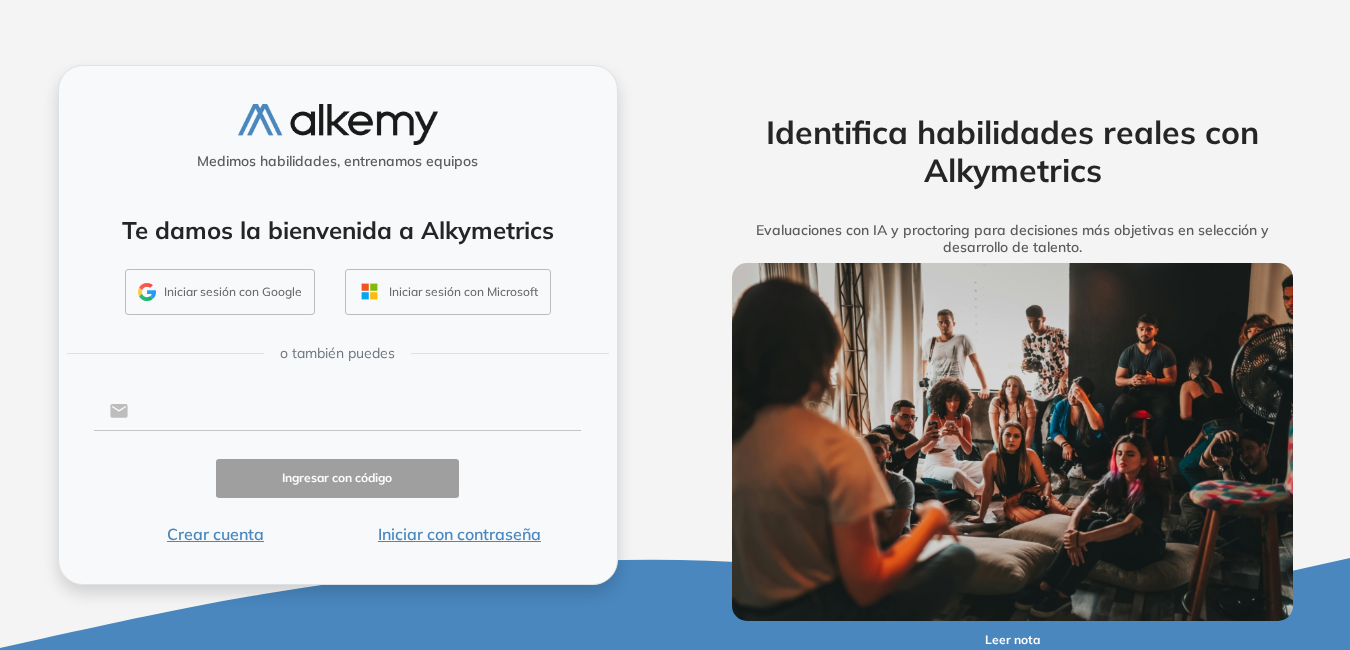 click at bounding box center (354, 411) 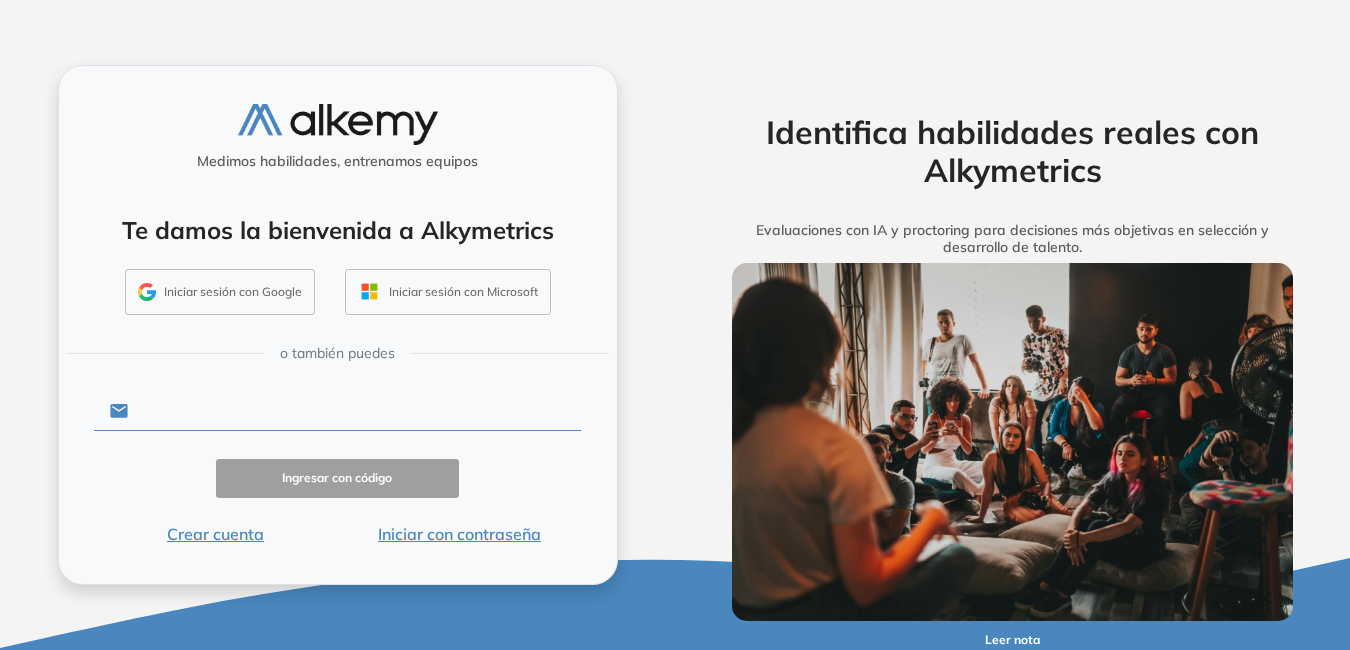 type on "**********" 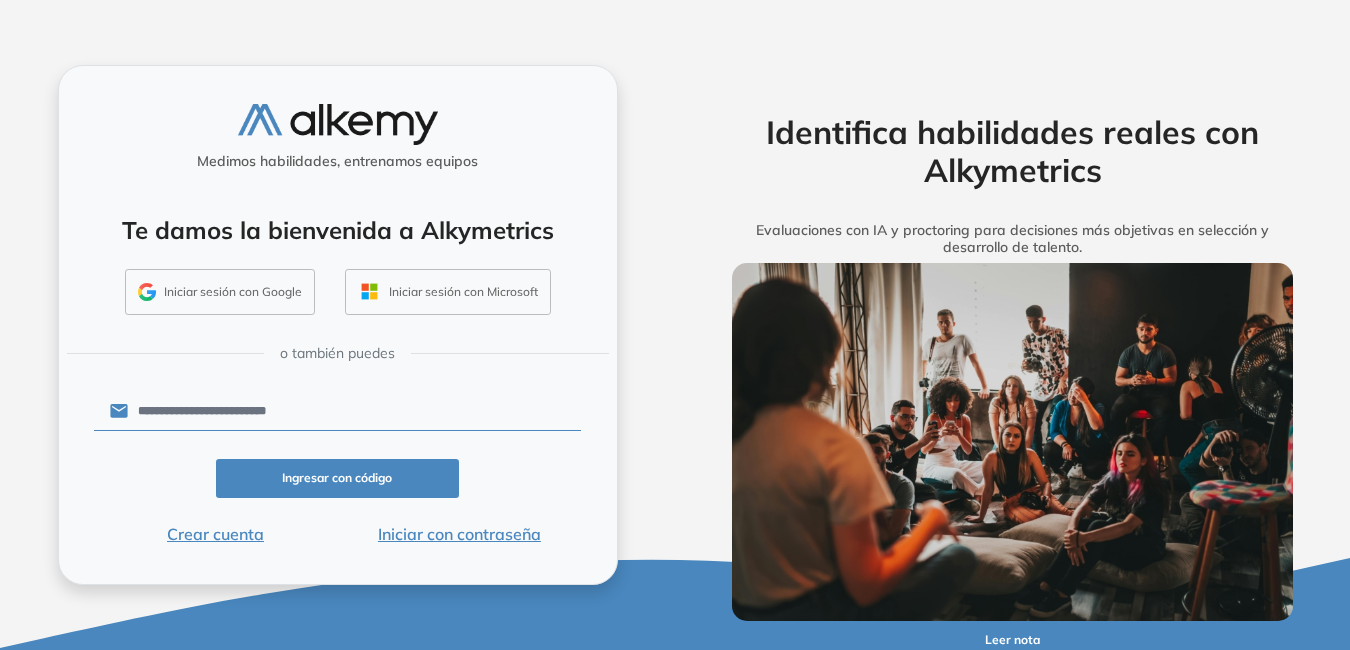 click on "Iniciar con contraseña" at bounding box center [459, 534] 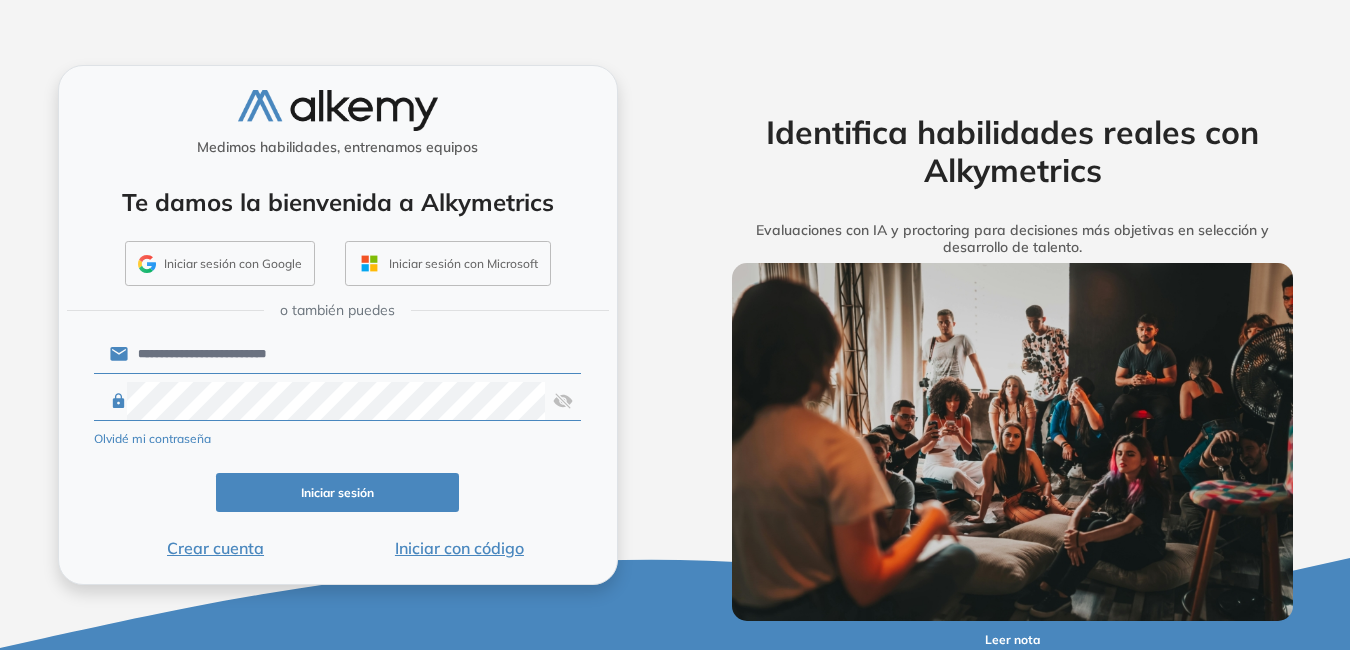 click on "Iniciar sesión" at bounding box center [338, 492] 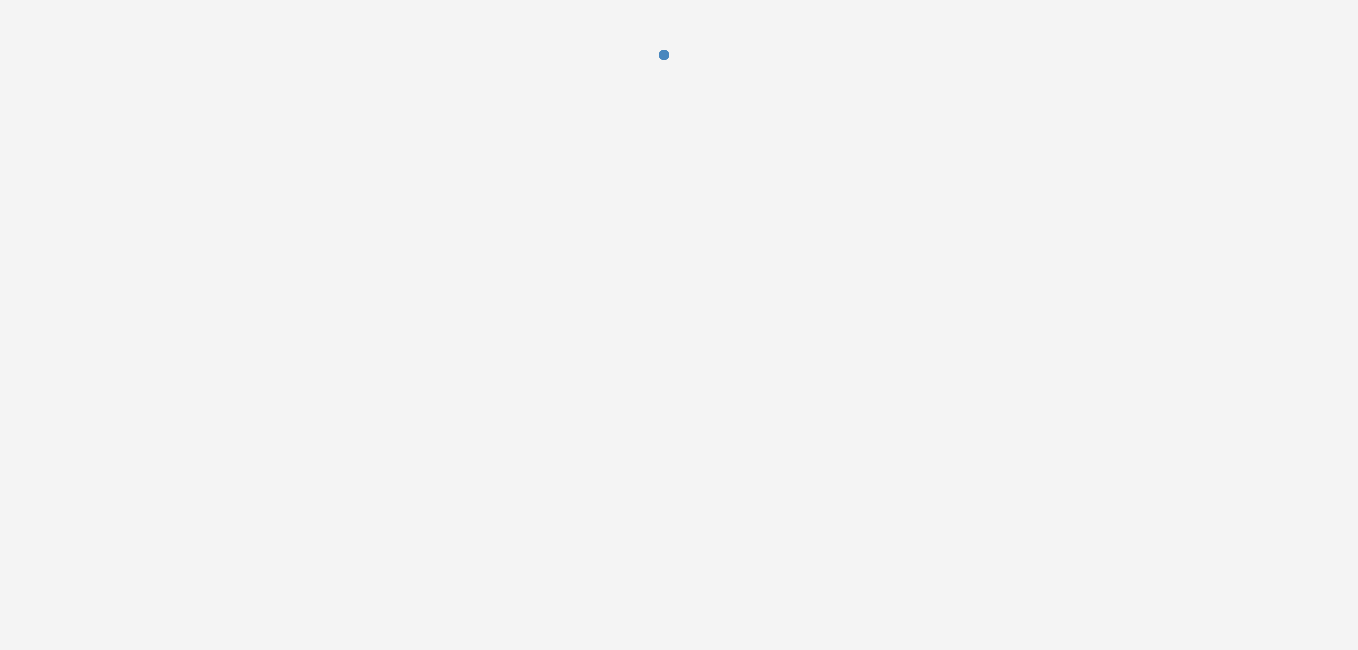 scroll, scrollTop: 0, scrollLeft: 0, axis: both 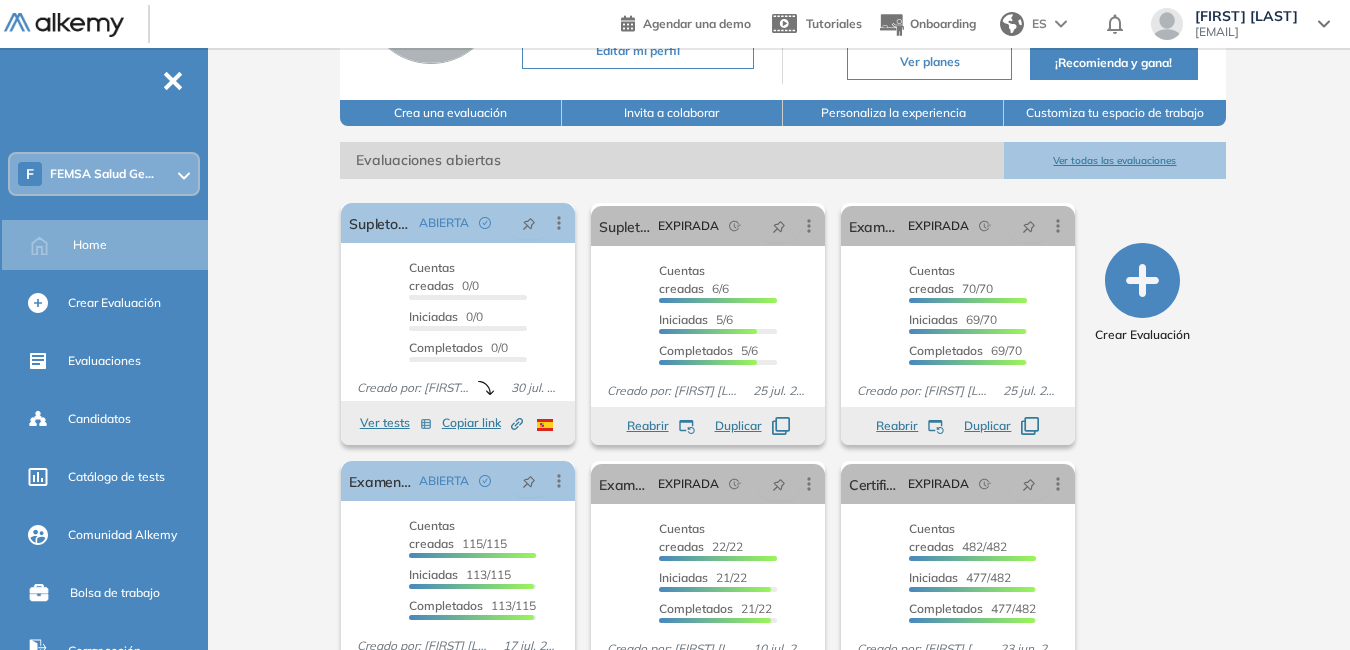 click on "Ver todas las evaluaciones" at bounding box center (1114, 160) 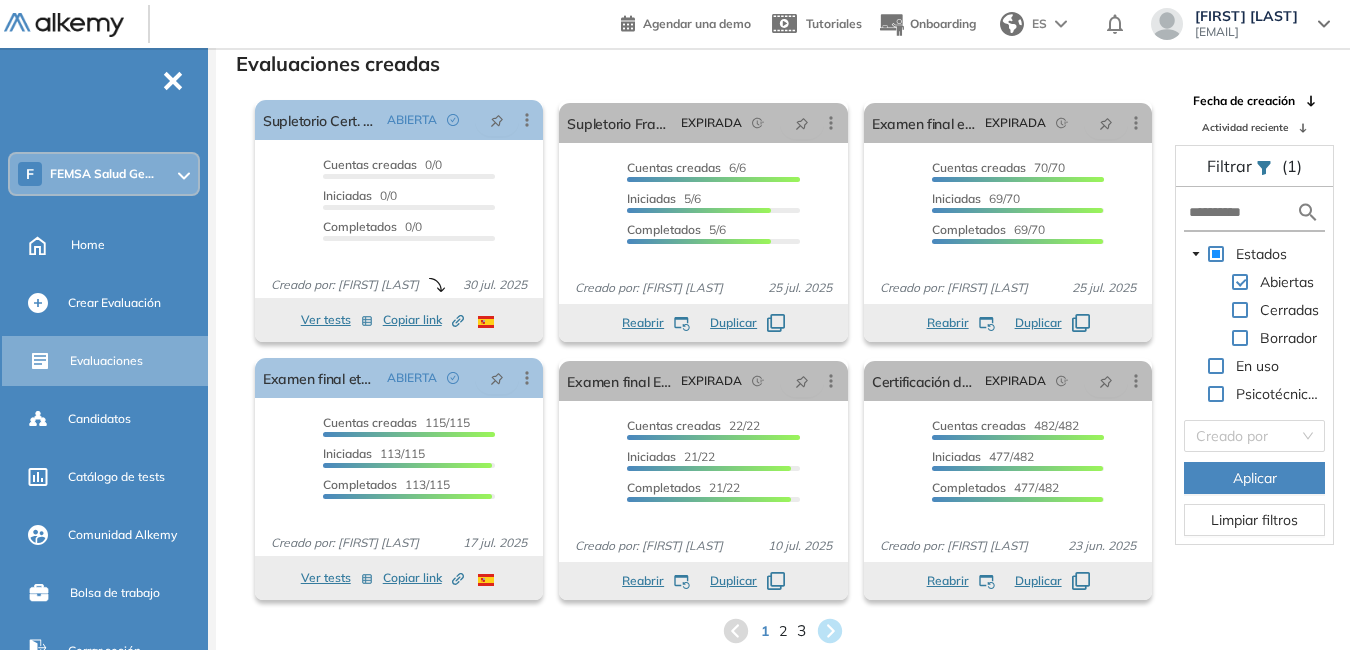 click on "3" at bounding box center [801, 630] 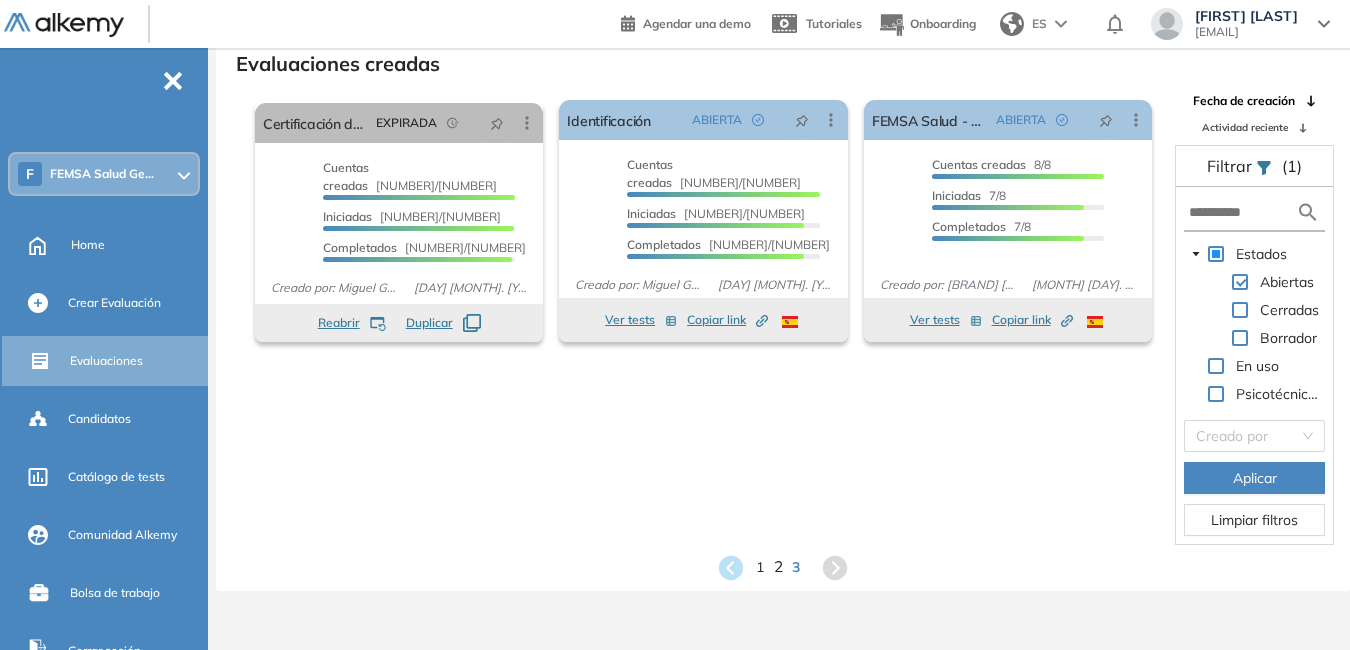 click on "2" at bounding box center (778, 567) 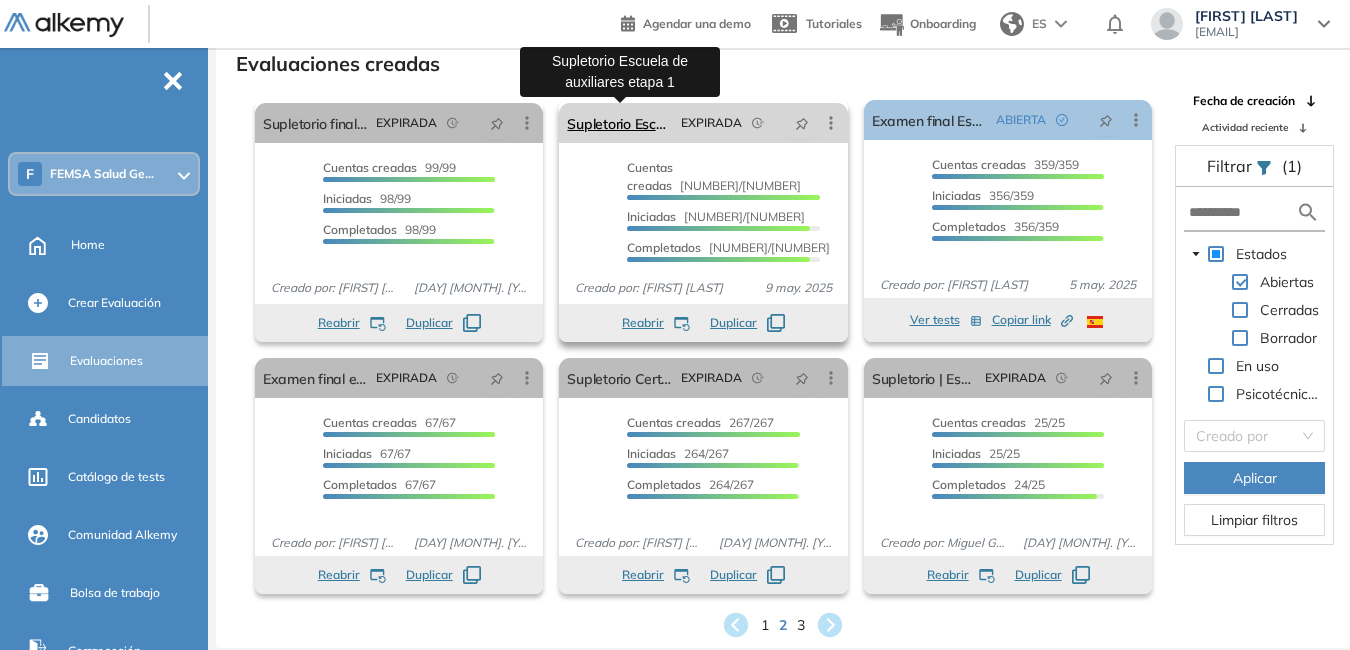 click on "Supletorio Escuela de auxiliares etapa 1" at bounding box center [619, 123] 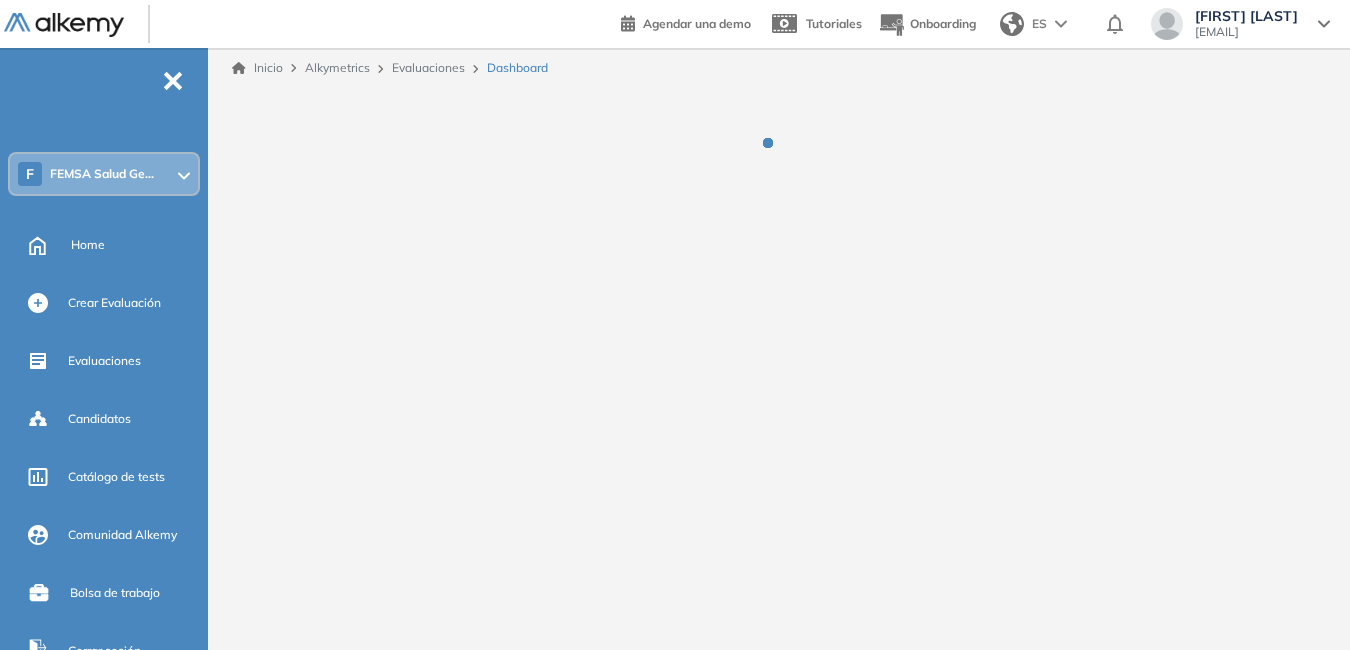 scroll, scrollTop: 0, scrollLeft: 0, axis: both 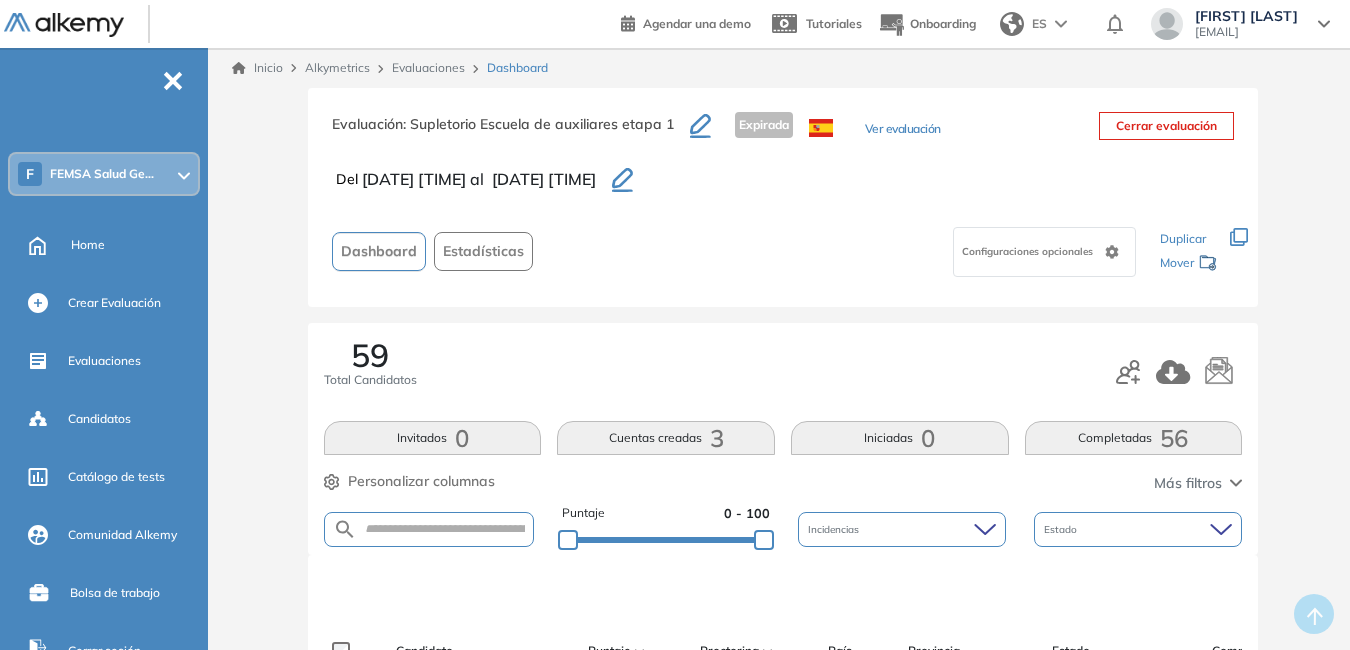click 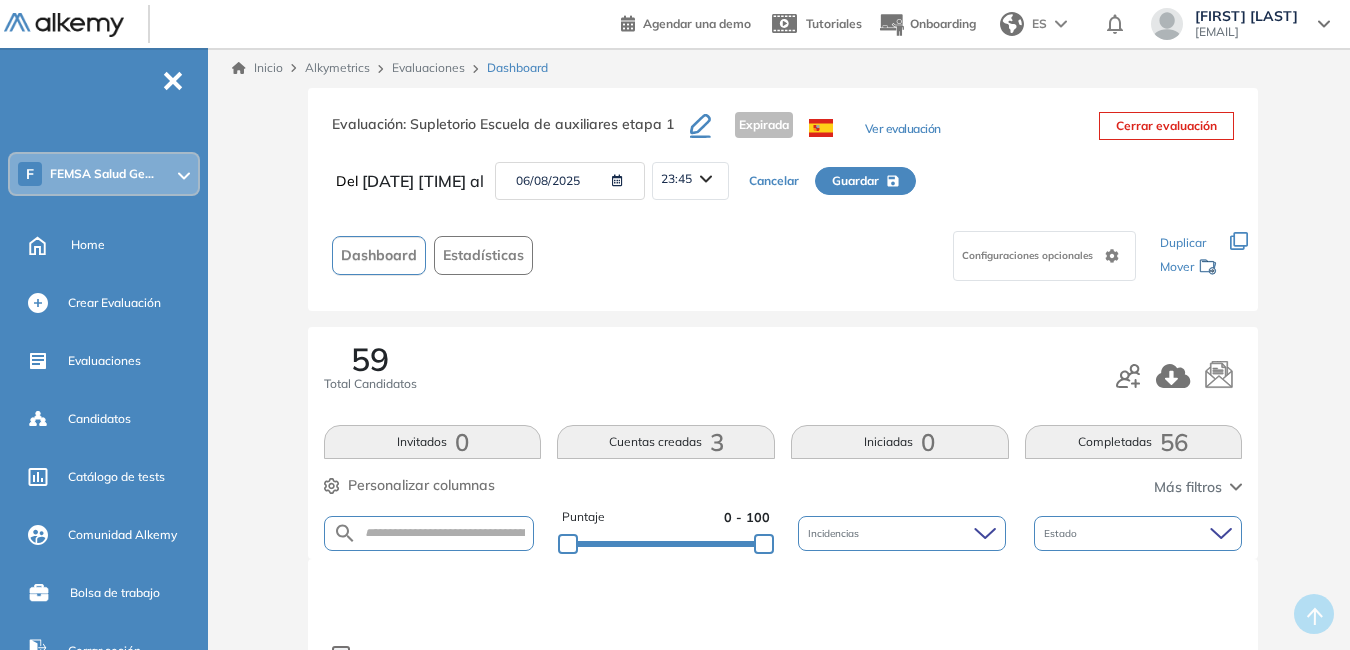 click at bounding box center (613, 181) 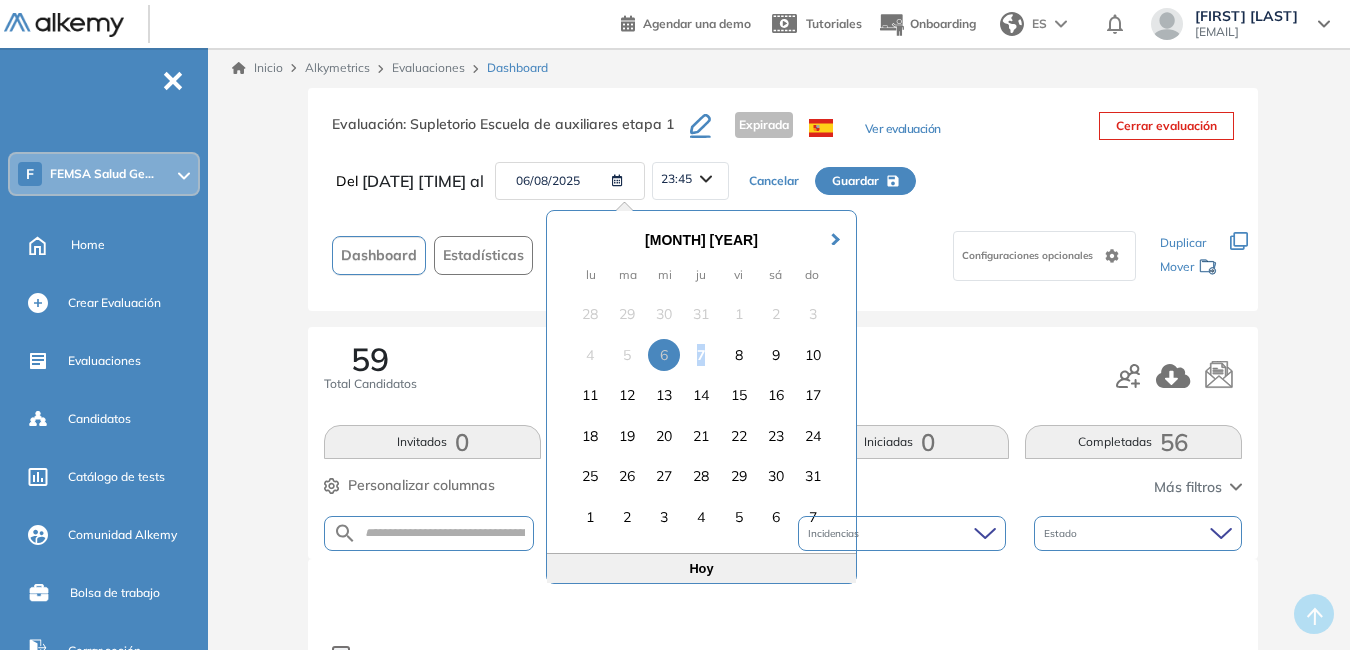 click on "7" at bounding box center [701, 355] 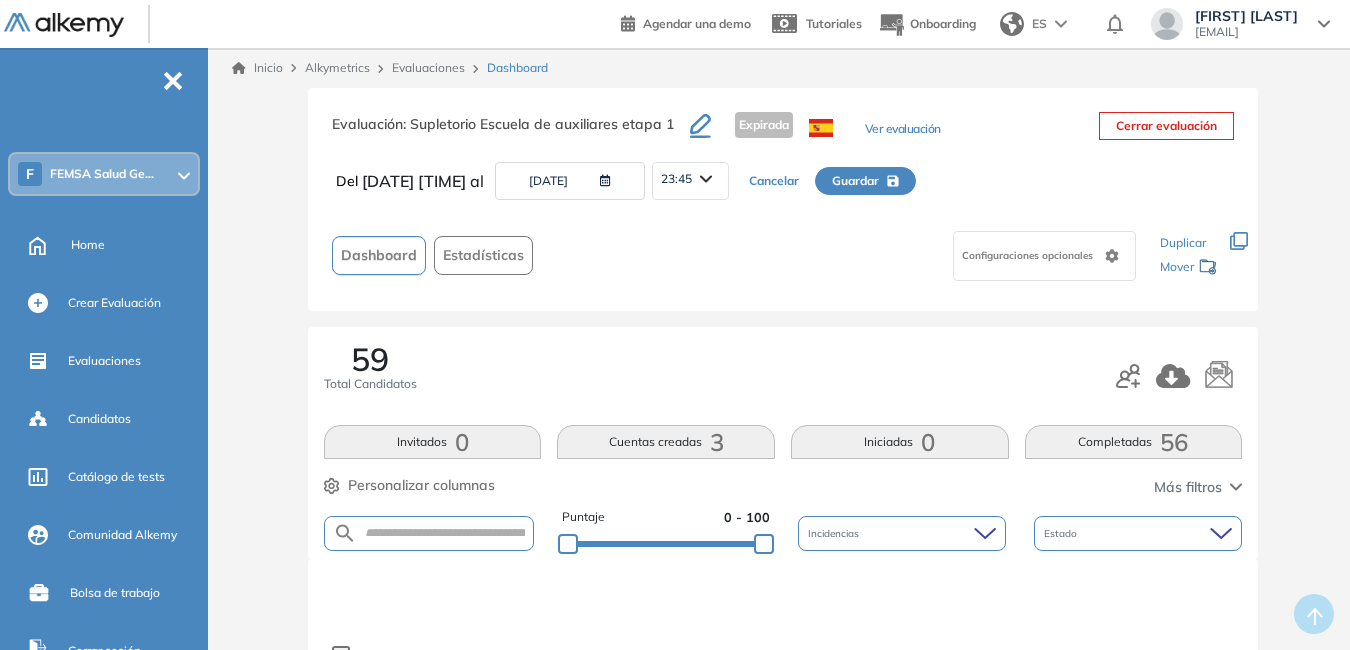 click on "Guardar" at bounding box center (855, 181) 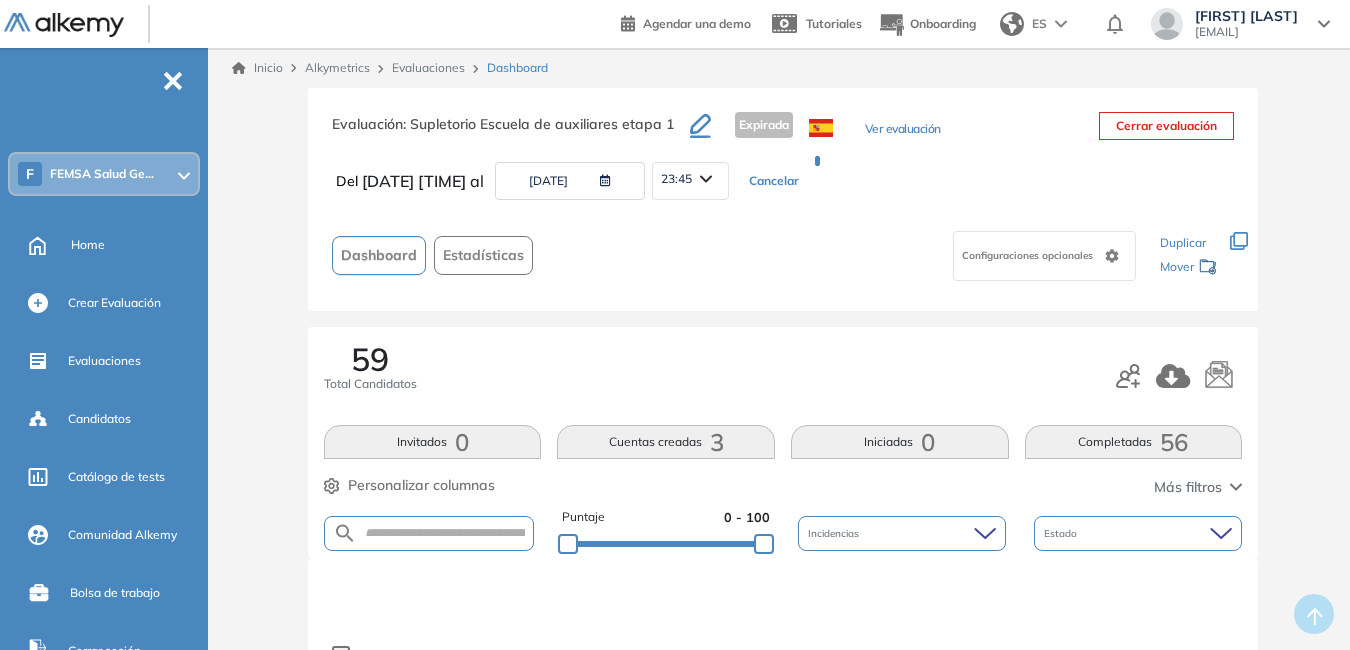 type on "**********" 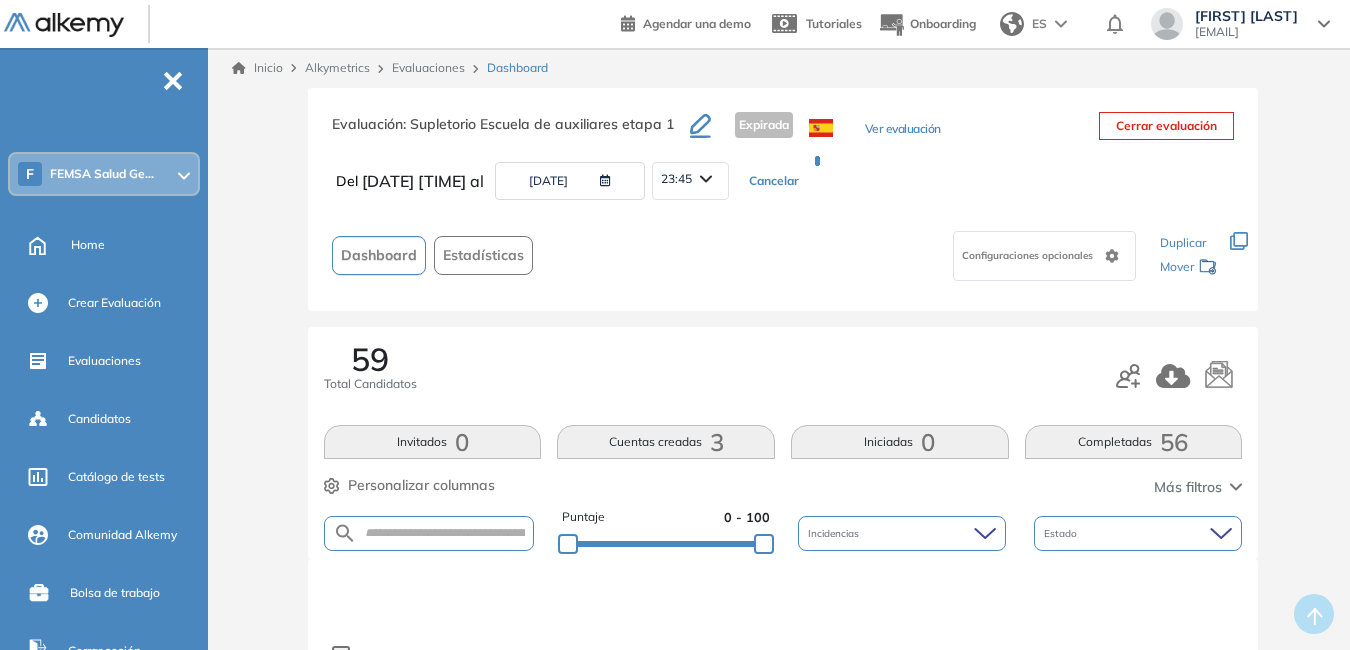 type on "**********" 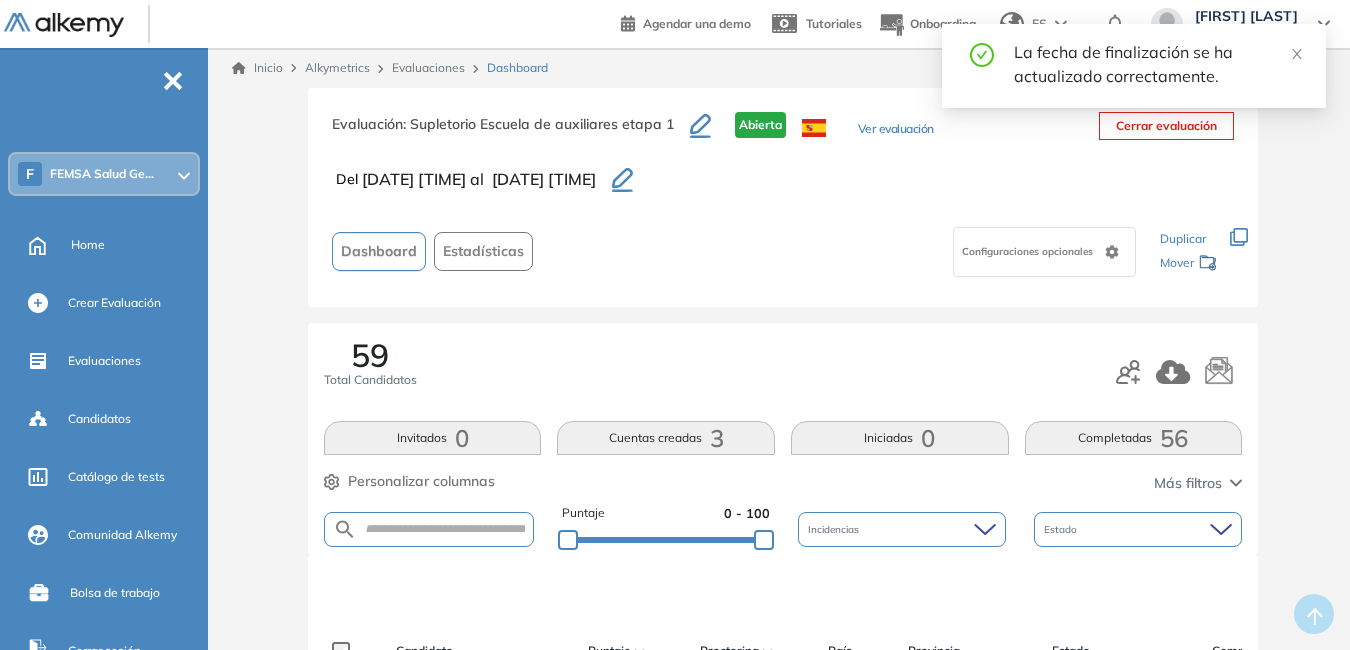 click on "Evaluaciones" at bounding box center [428, 67] 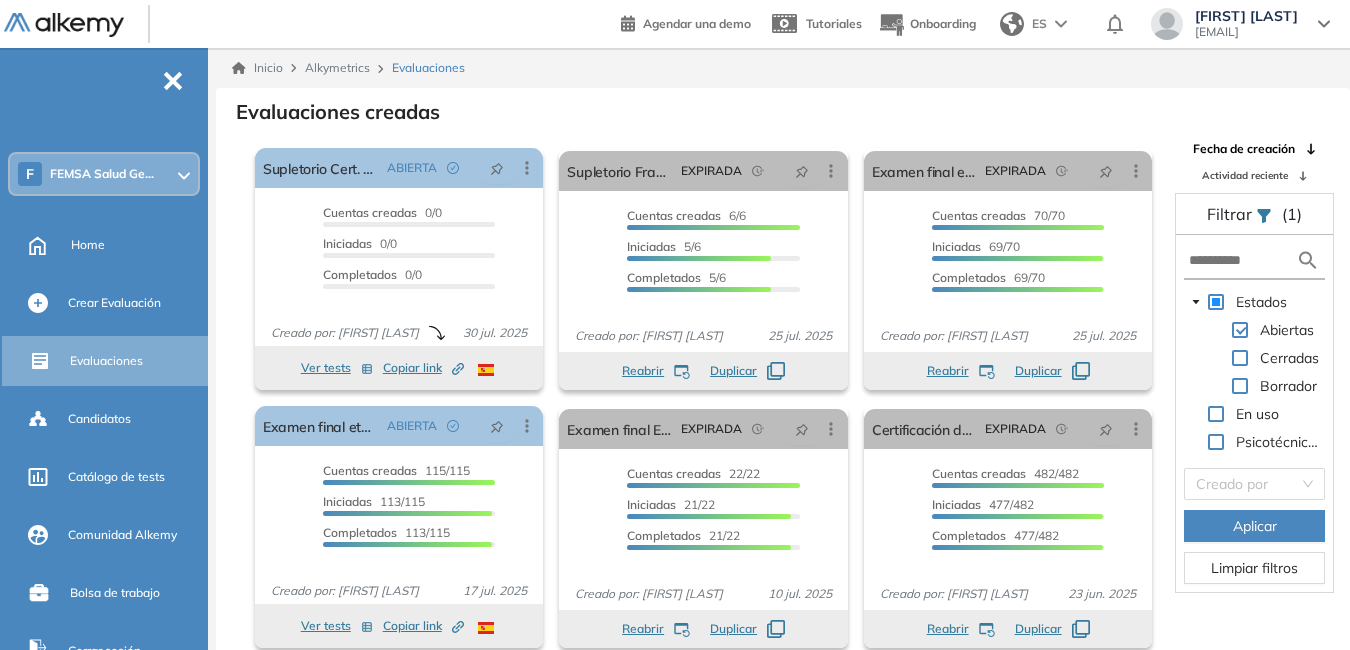 scroll, scrollTop: 48, scrollLeft: 0, axis: vertical 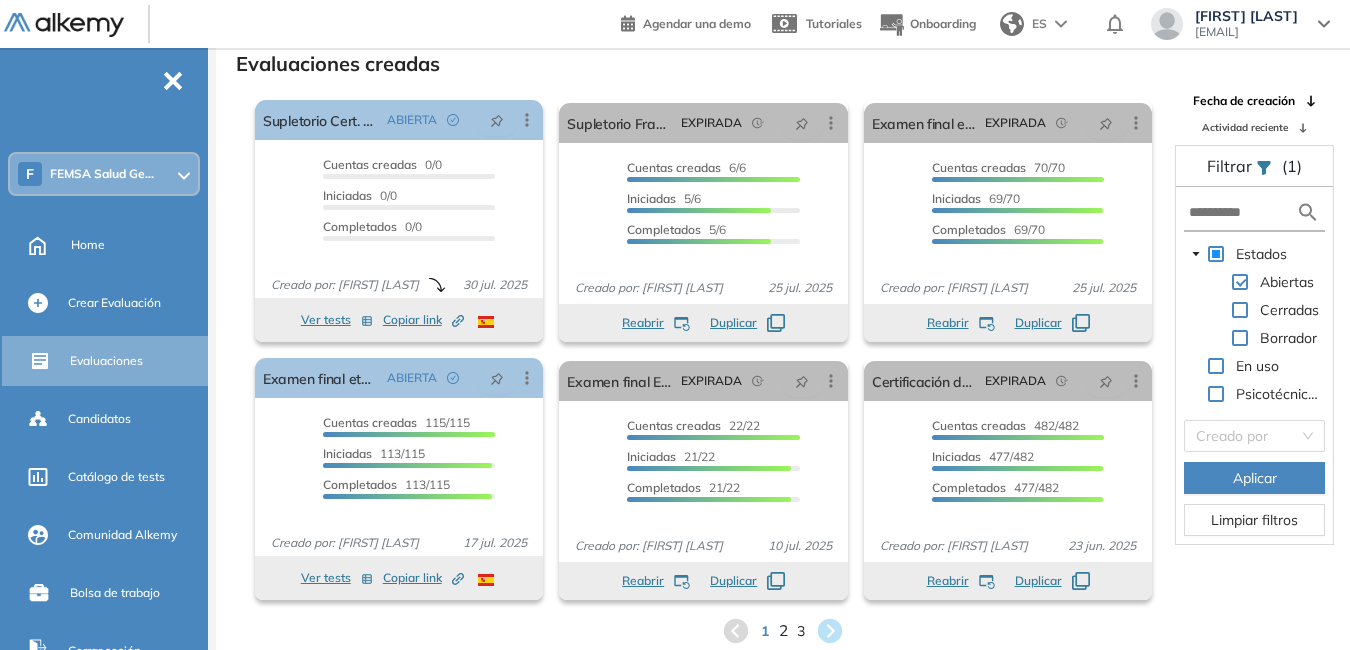click on "2" at bounding box center [783, 630] 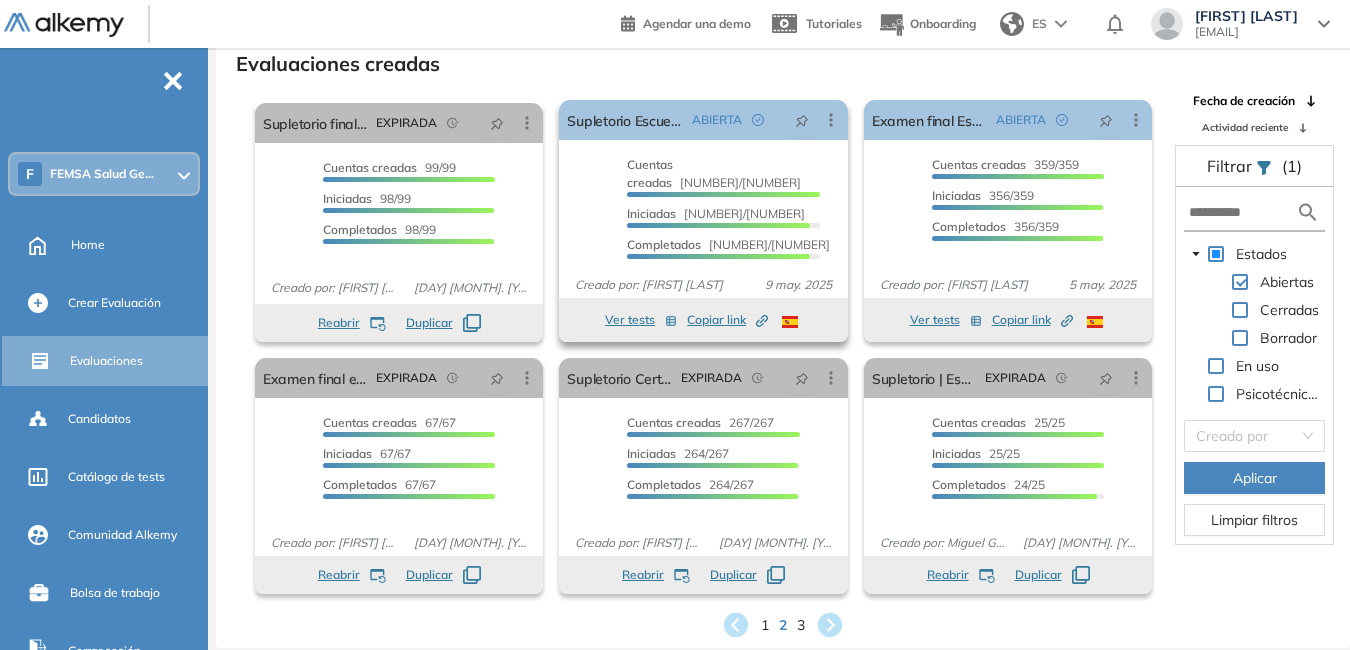 click 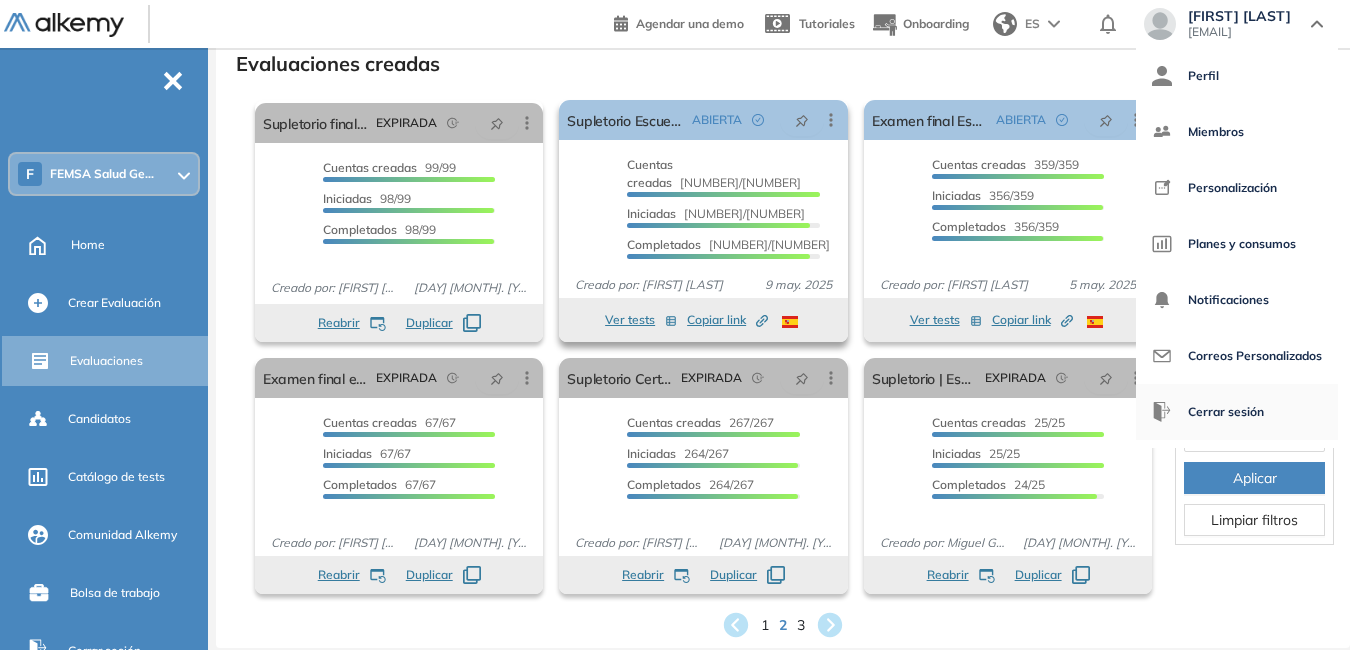click on "Cerrar sesión" at bounding box center [1226, 412] 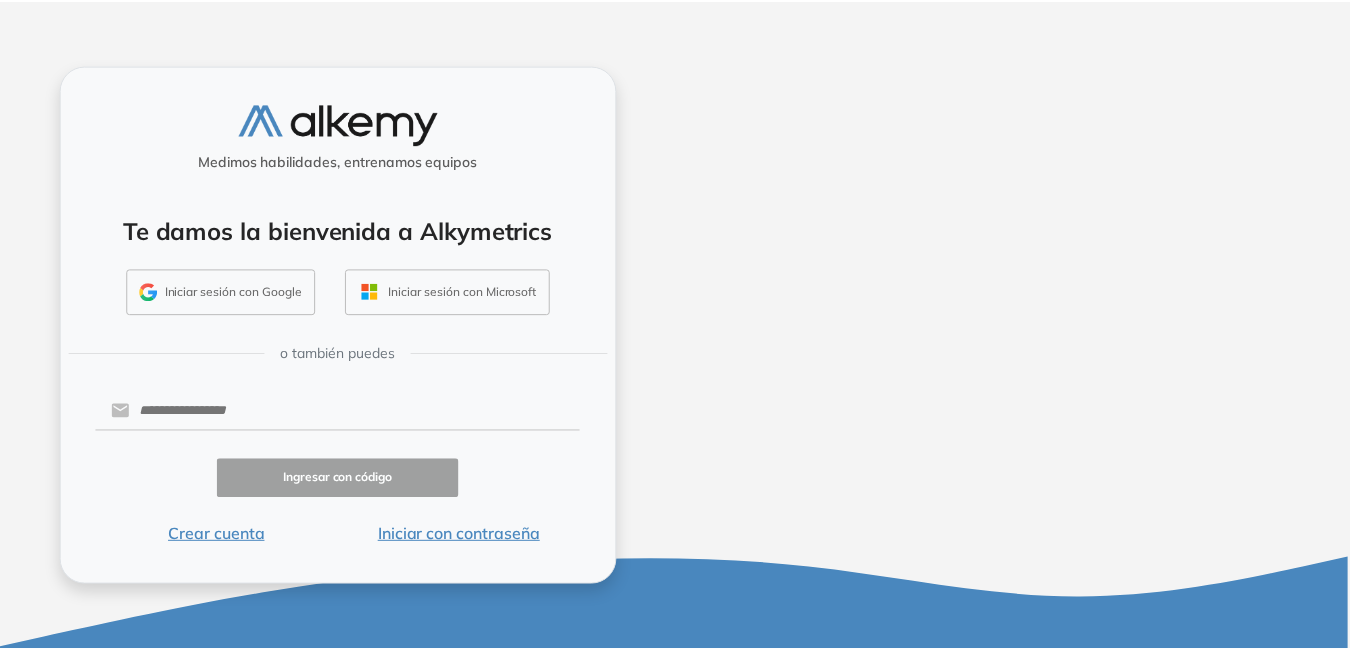 scroll, scrollTop: 0, scrollLeft: 0, axis: both 